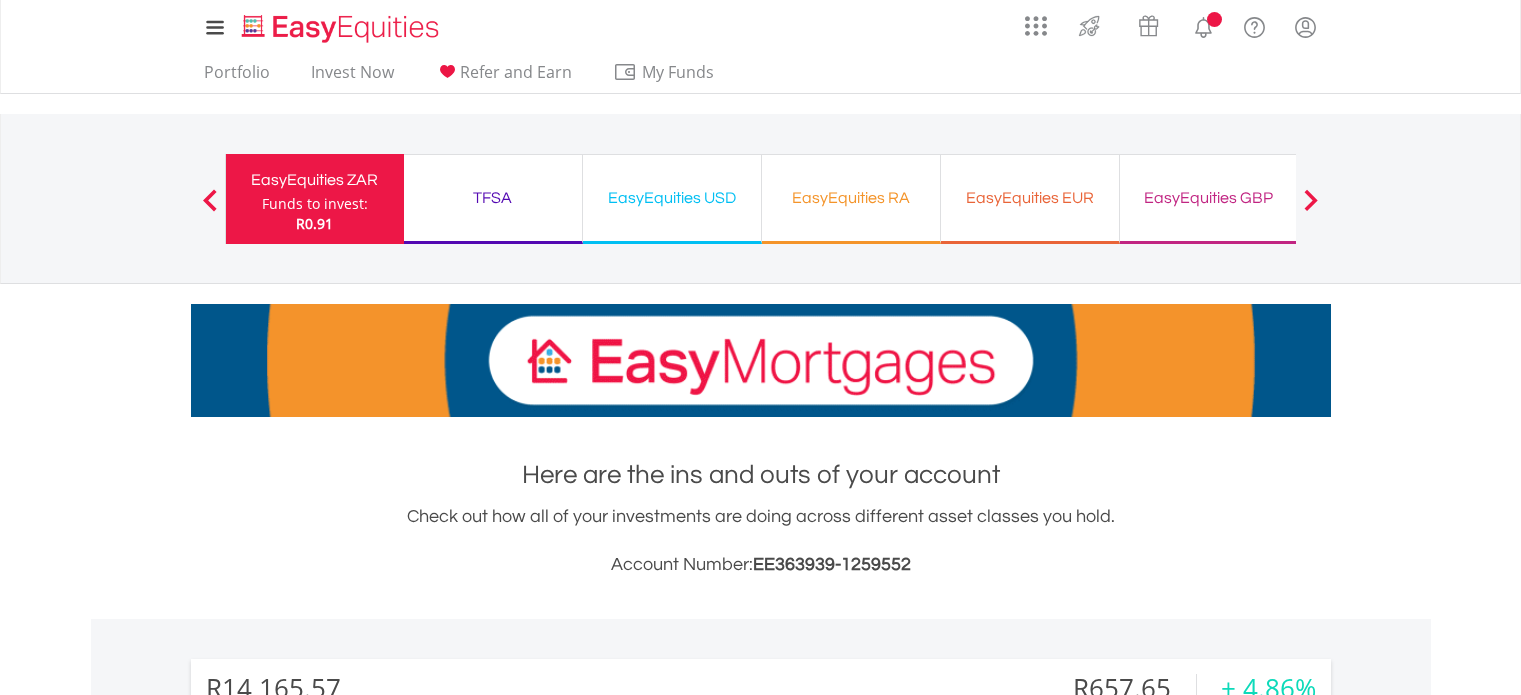 scroll, scrollTop: 0, scrollLeft: 0, axis: both 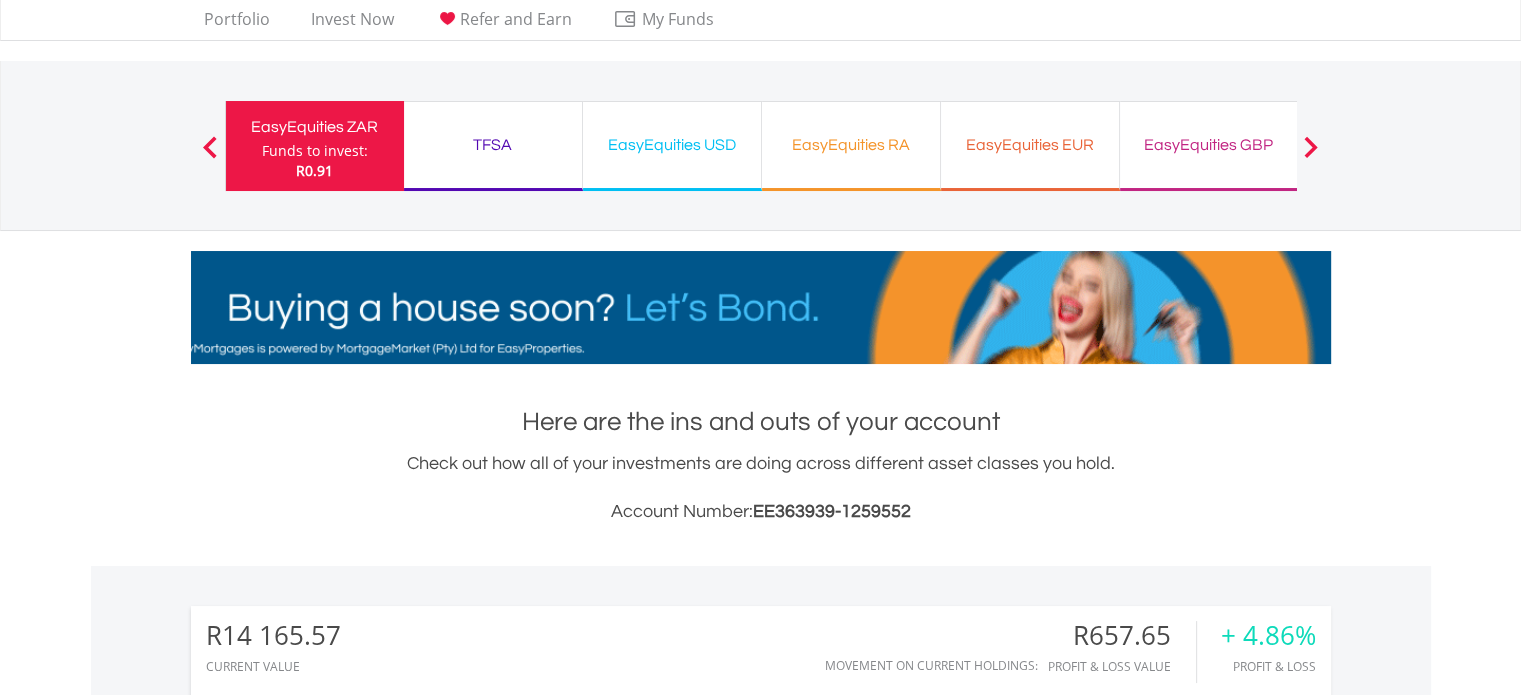 click on "EasyEquities GBP" at bounding box center [1209, 145] 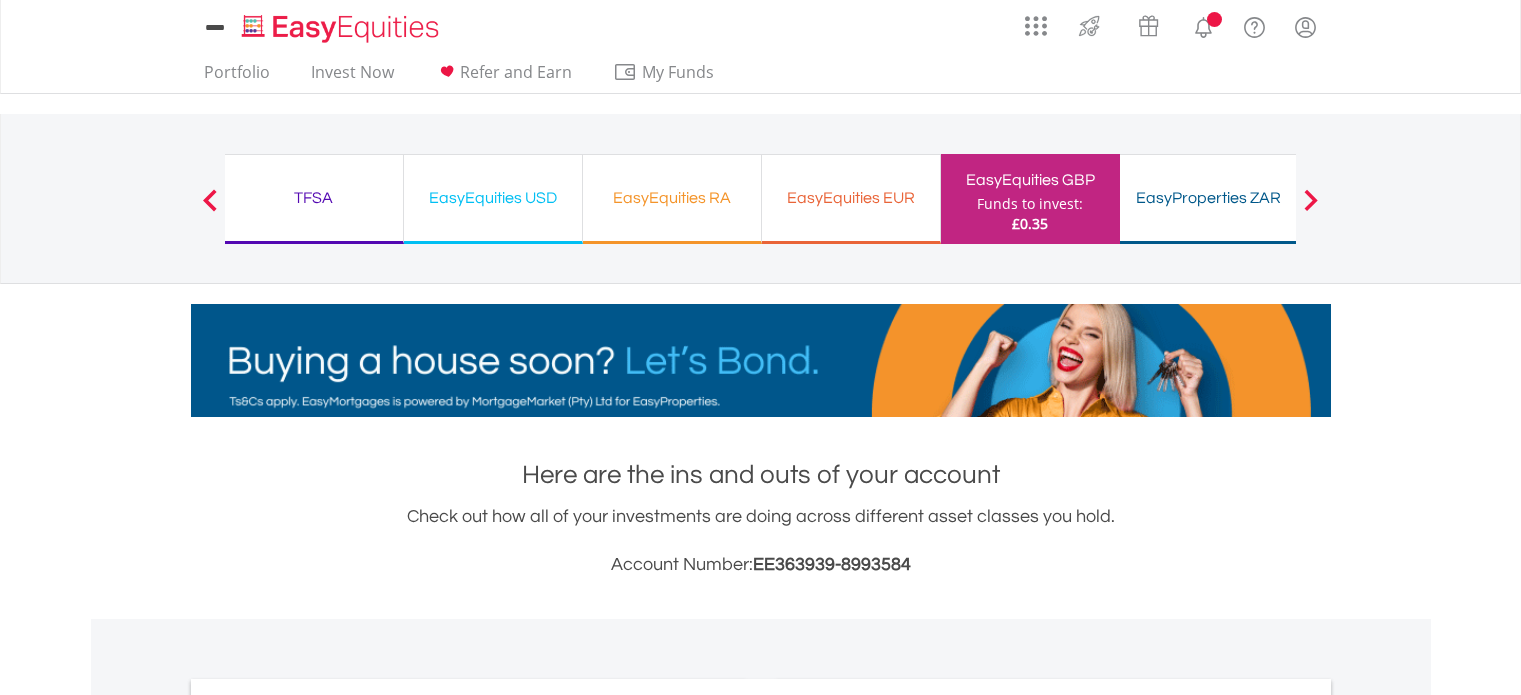 scroll, scrollTop: 0, scrollLeft: 0, axis: both 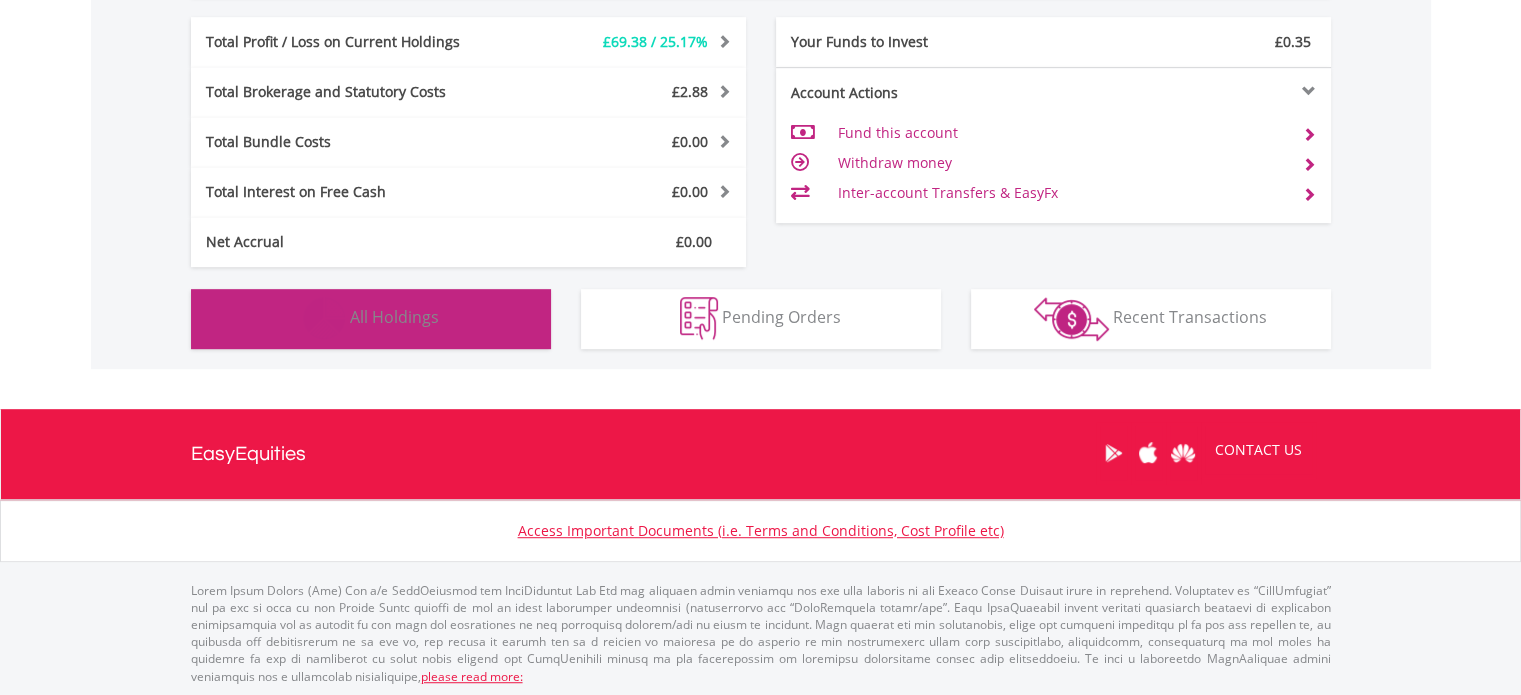 click on "All Holdings" at bounding box center [394, 317] 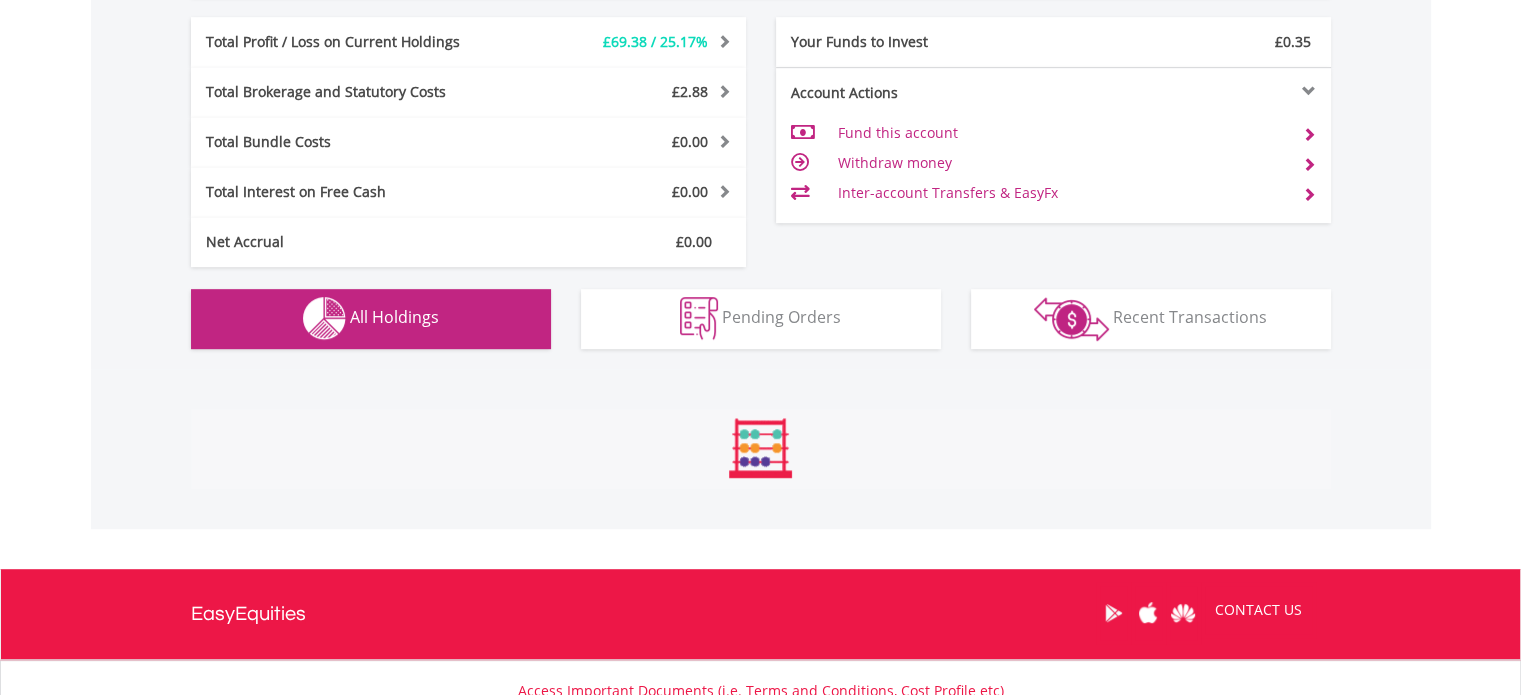 scroll, scrollTop: 1441, scrollLeft: 0, axis: vertical 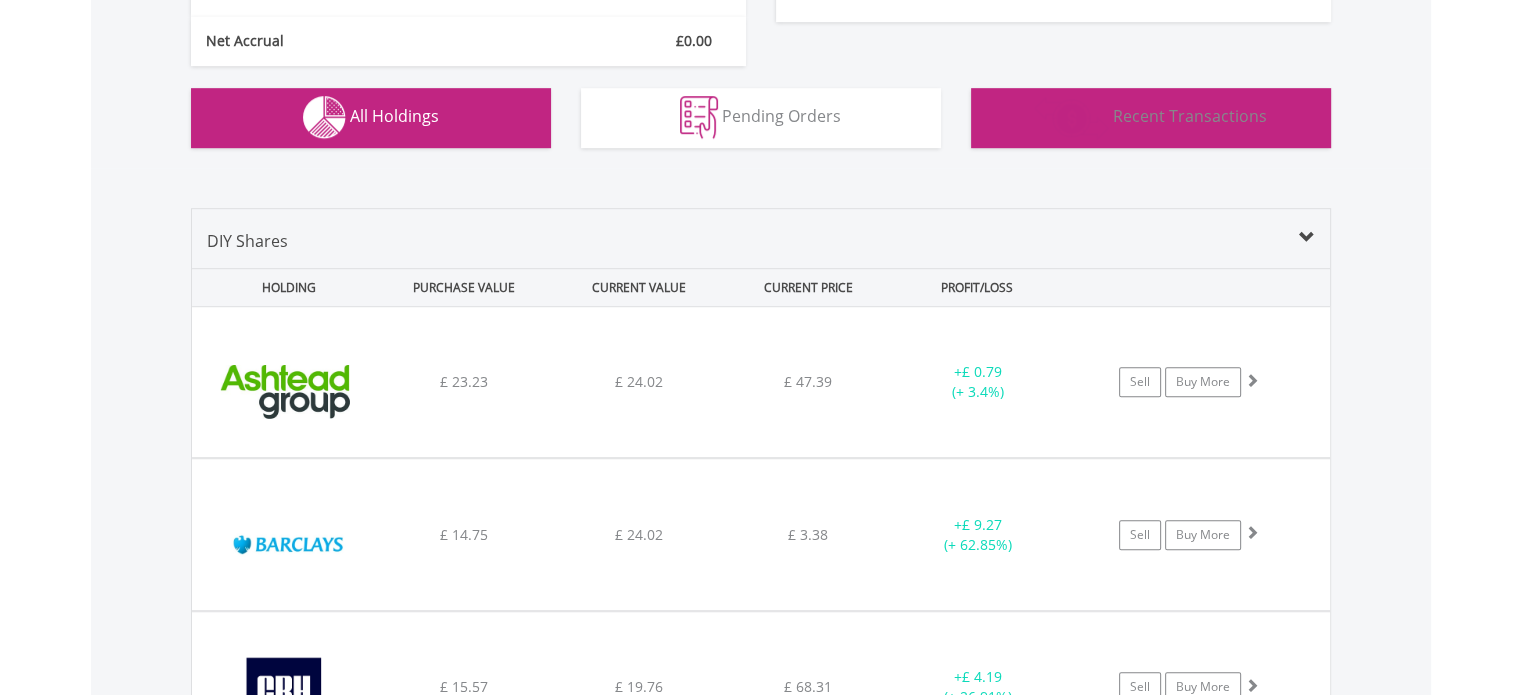click on "Recent Transactions" at bounding box center [1190, 116] 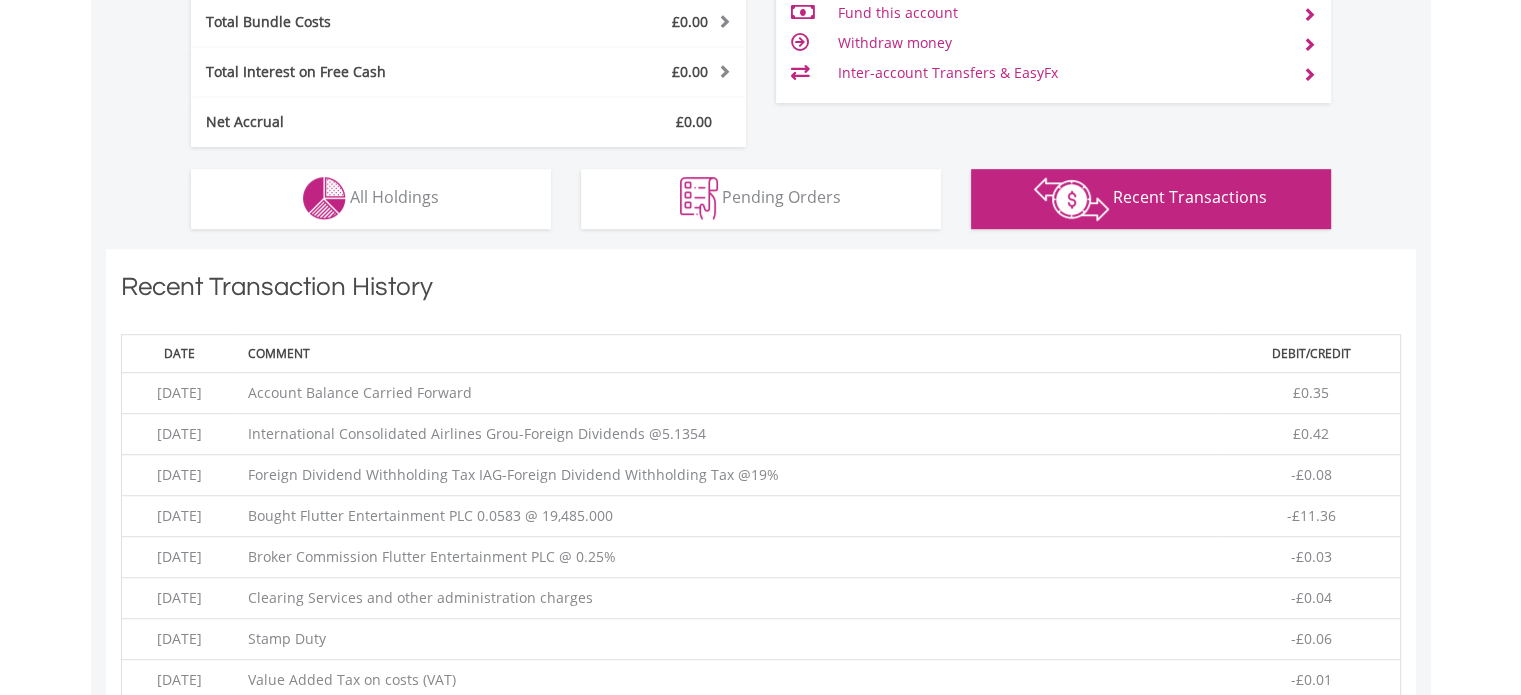 scroll, scrollTop: 1401, scrollLeft: 0, axis: vertical 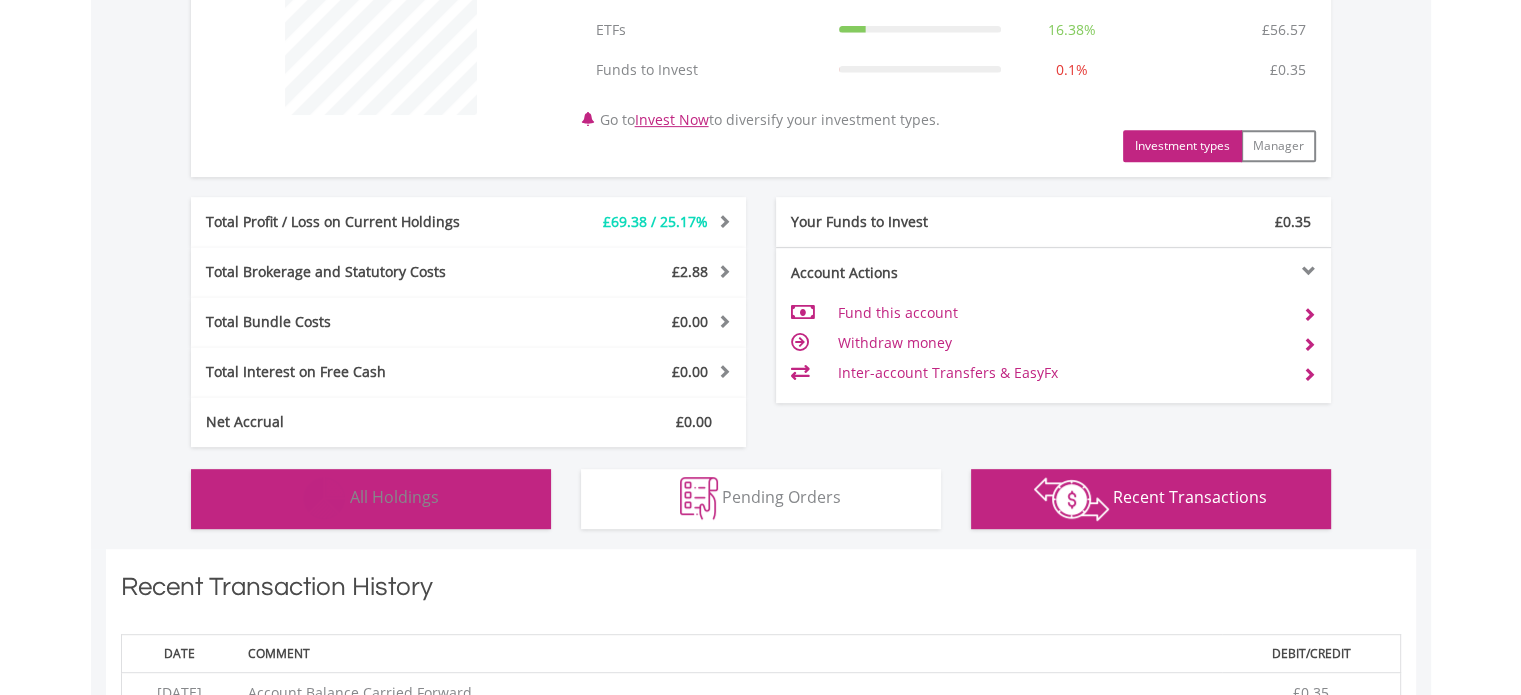 click at bounding box center [324, 498] 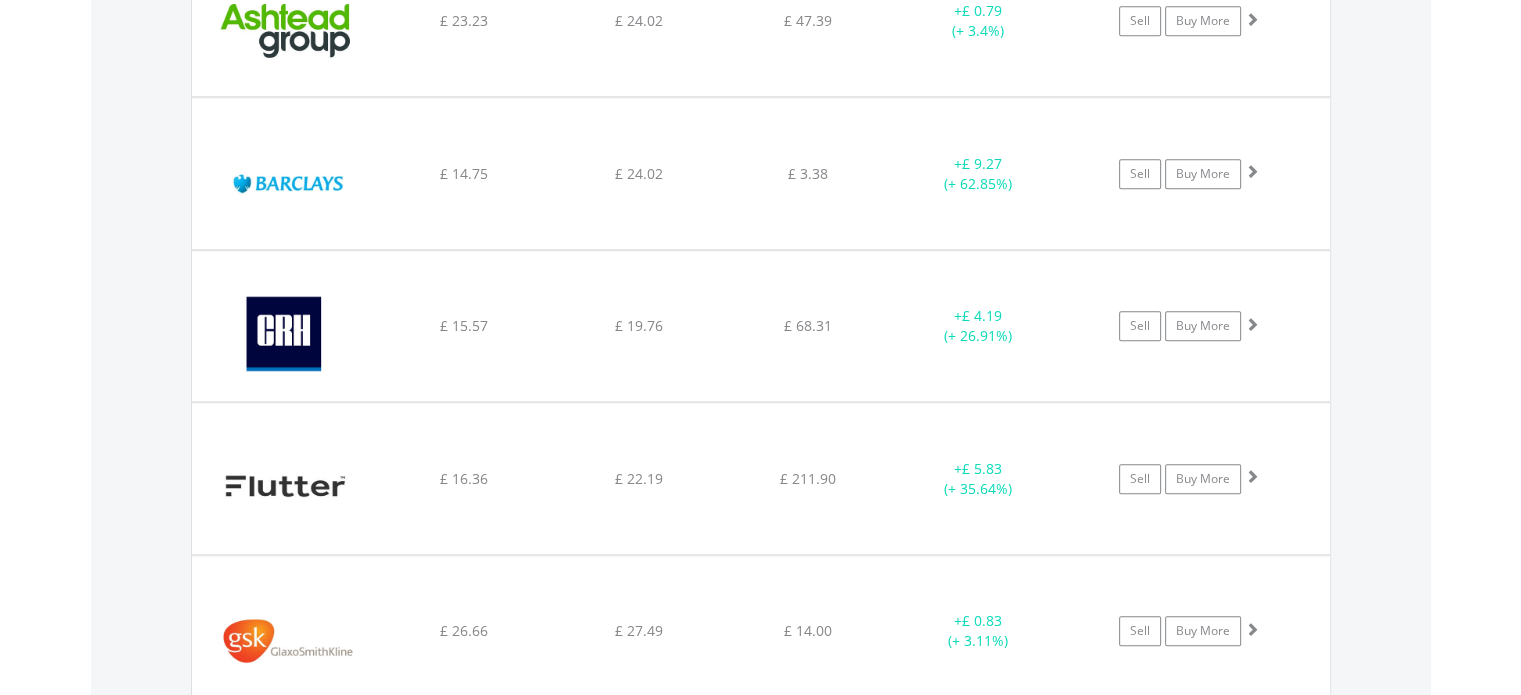 scroll, scrollTop: 1601, scrollLeft: 0, axis: vertical 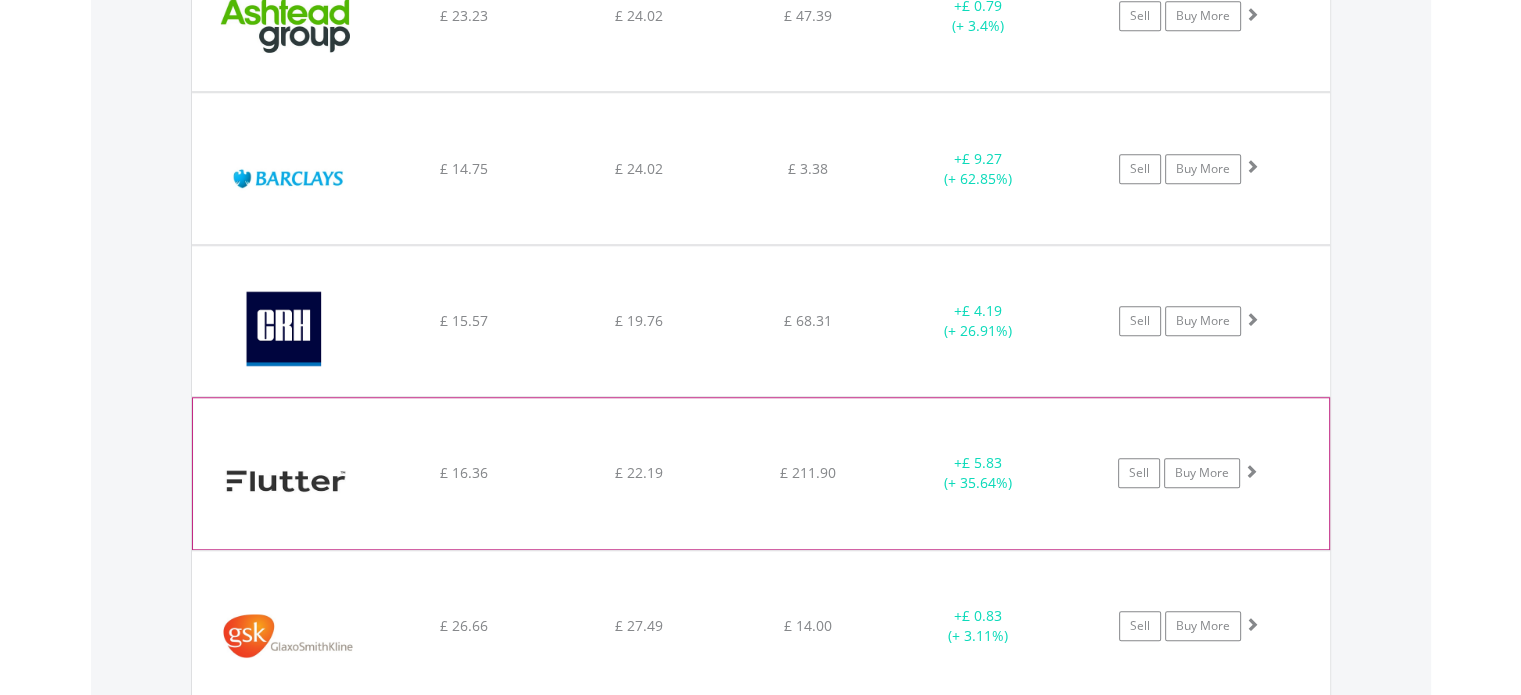 click on "£ 22.19" at bounding box center [638, 16] 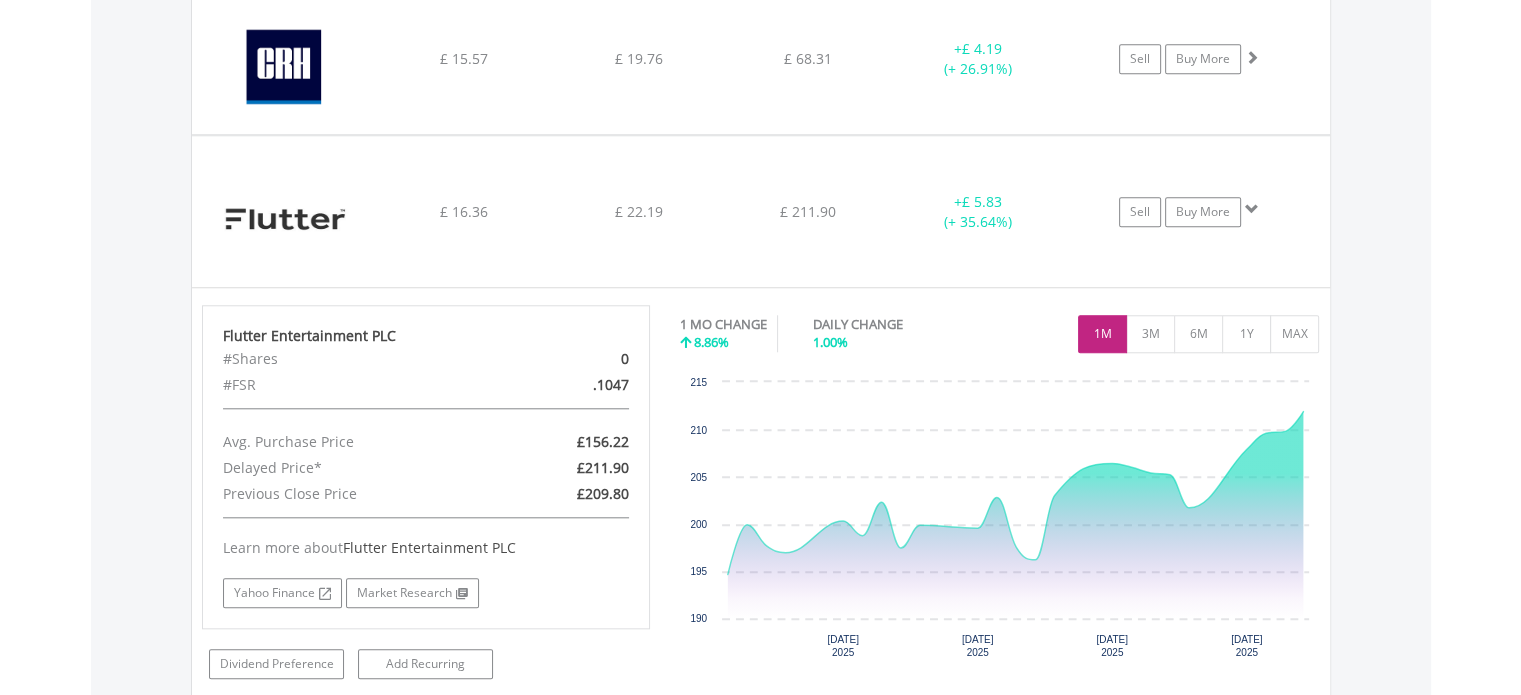 scroll, scrollTop: 1884, scrollLeft: 0, axis: vertical 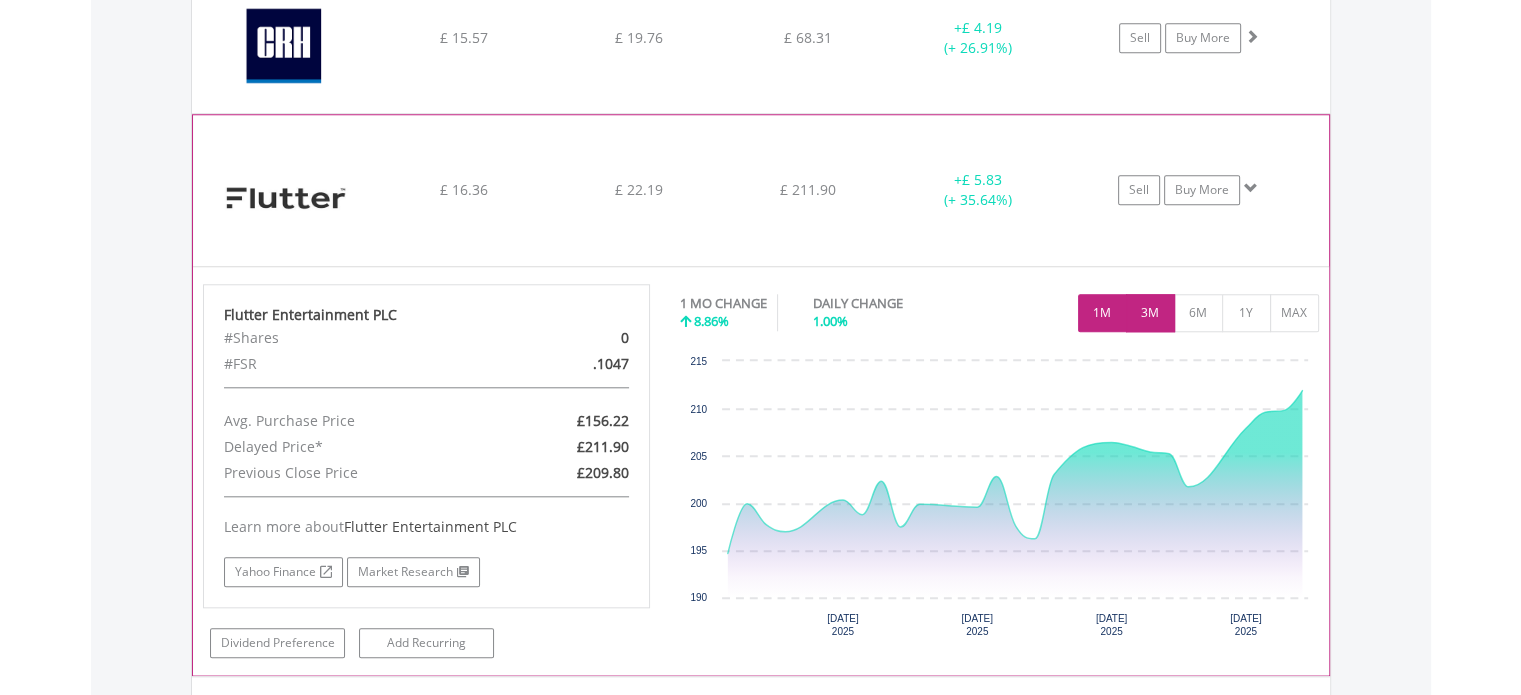 click on "3M" at bounding box center [1150, 313] 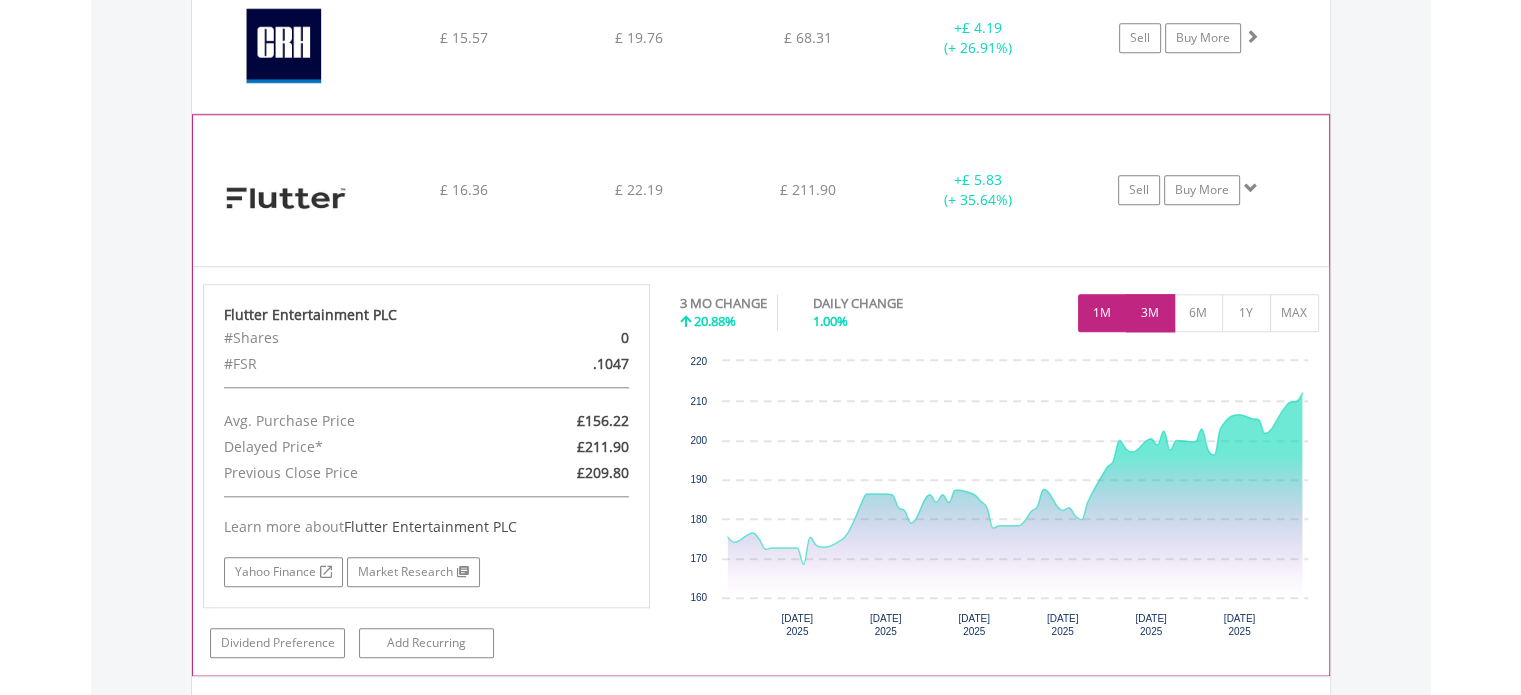 click on "1M" at bounding box center [1102, 313] 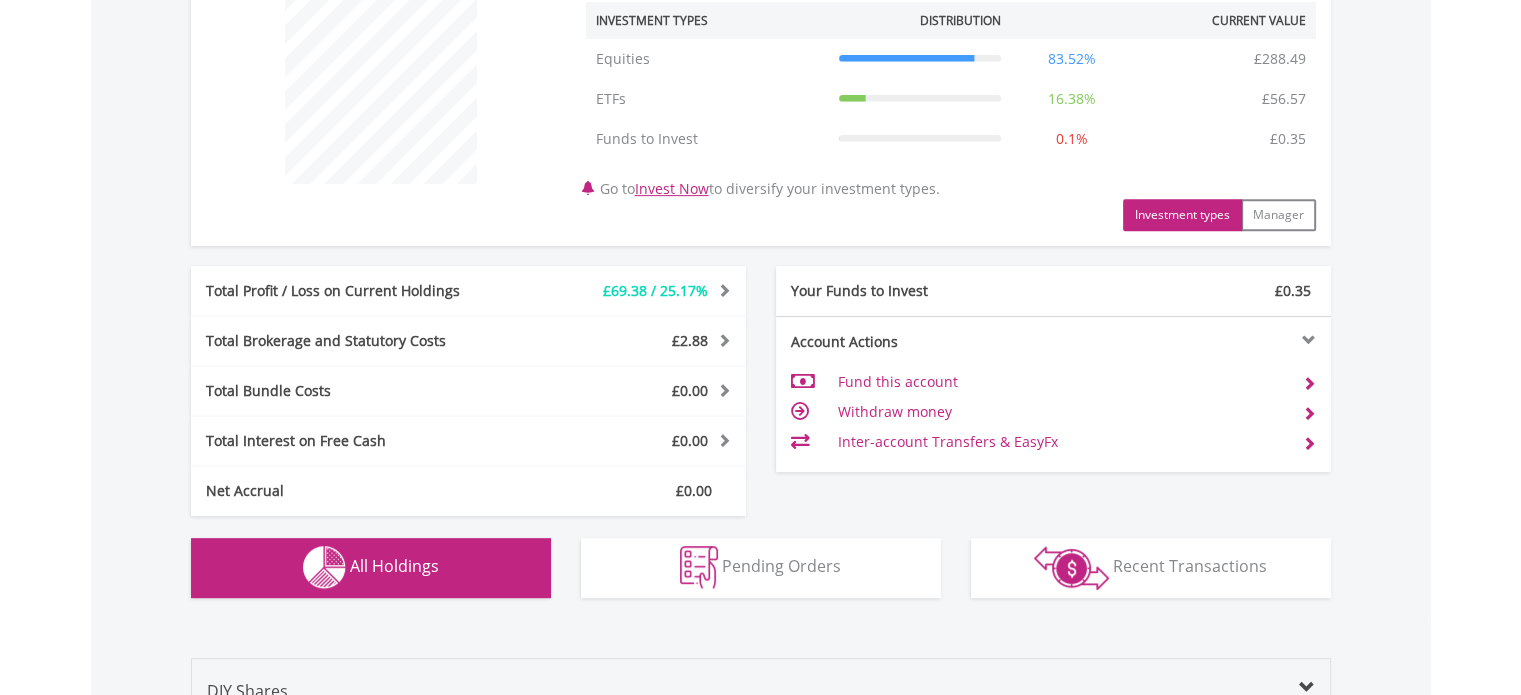 scroll, scrollTop: 790, scrollLeft: 0, axis: vertical 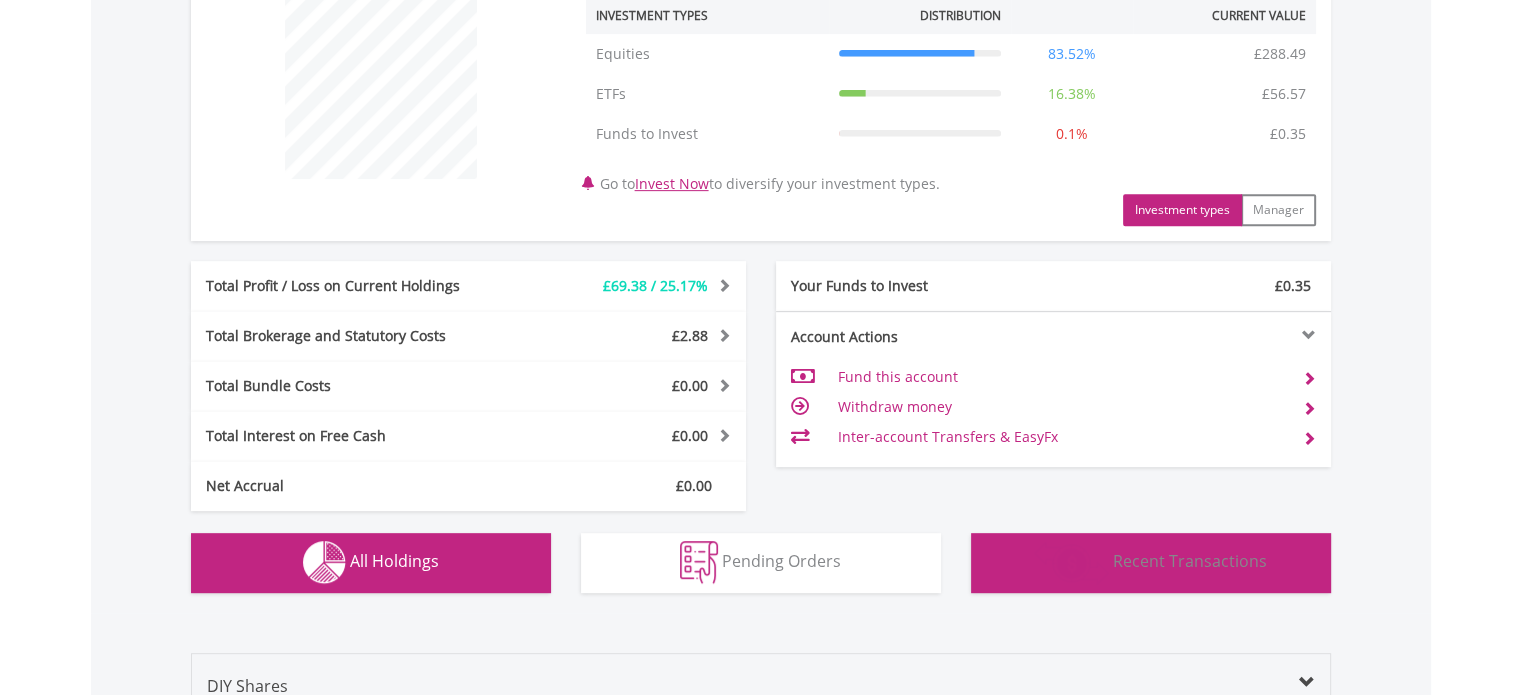 click on "Recent Transactions" at bounding box center (1190, 561) 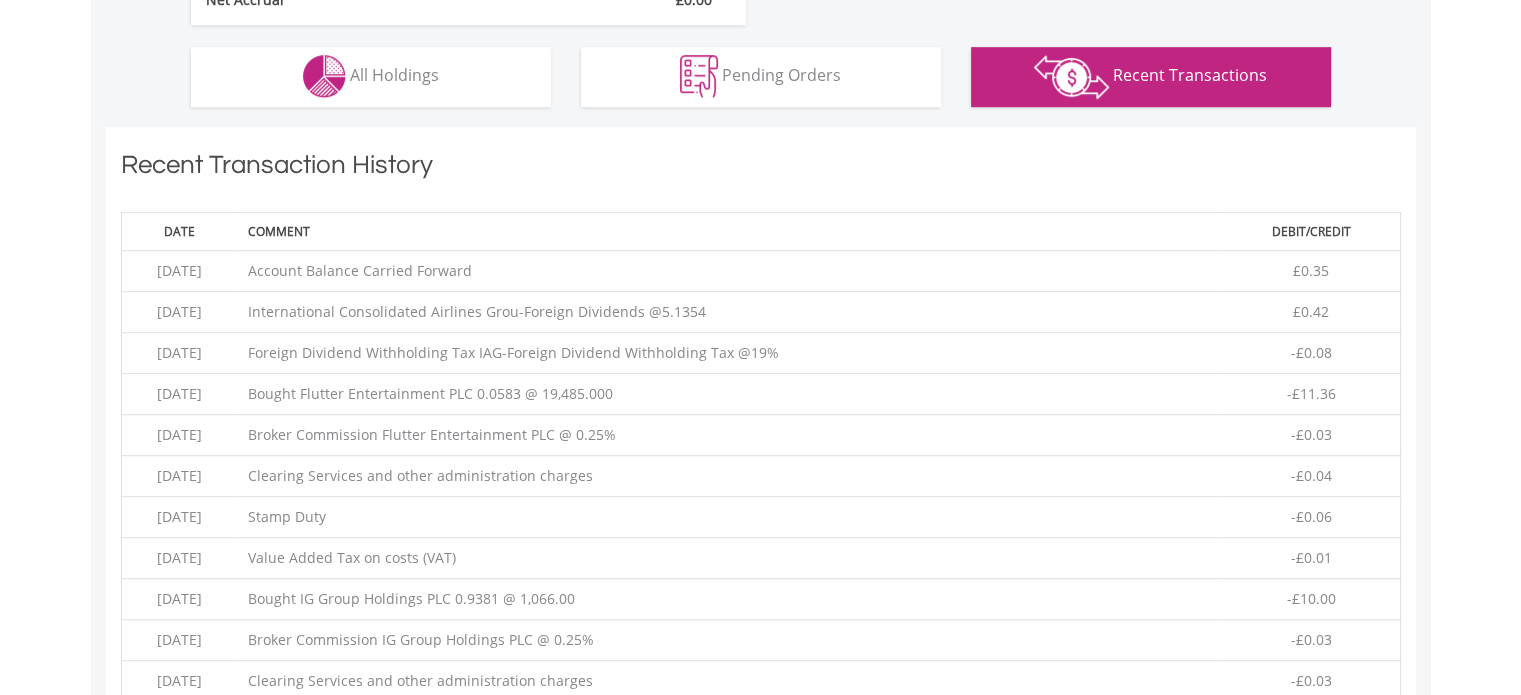scroll, scrollTop: 1312, scrollLeft: 0, axis: vertical 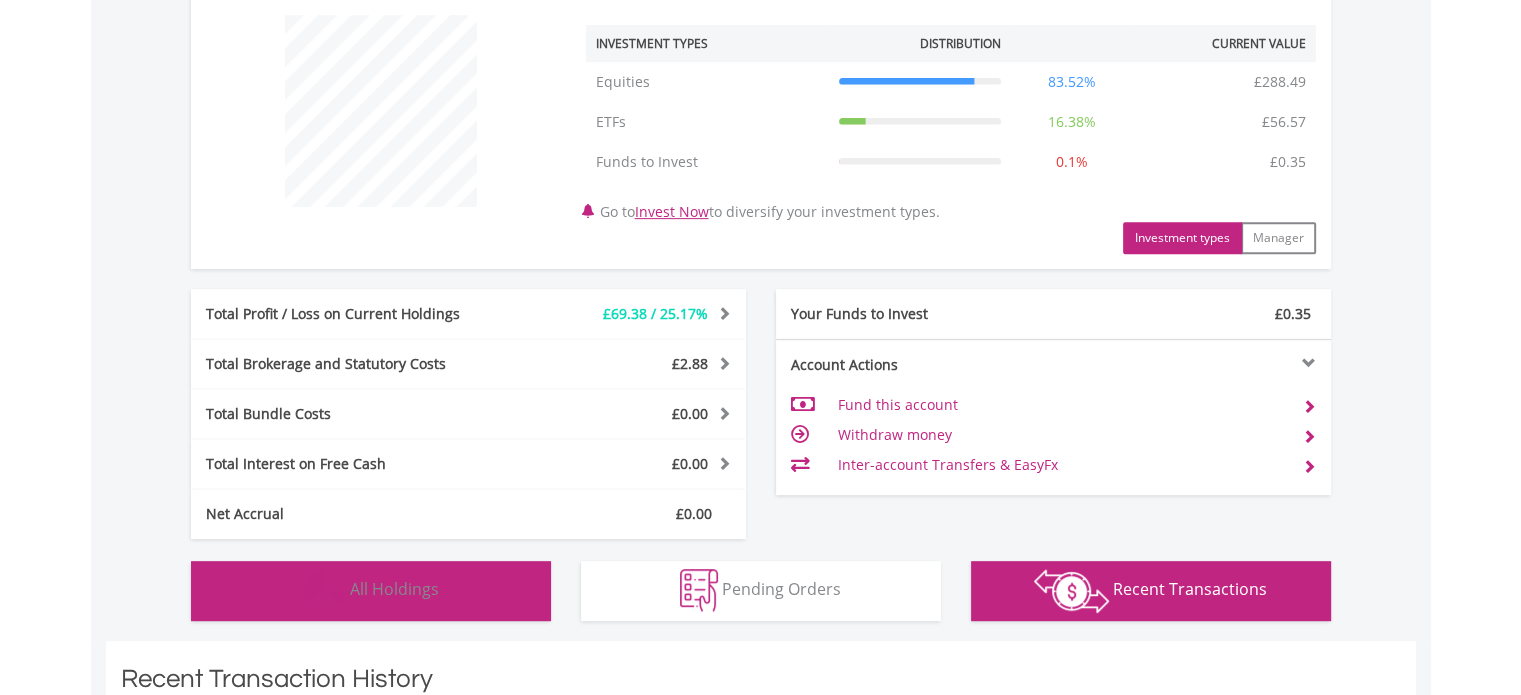 click on "All Holdings" at bounding box center [394, 589] 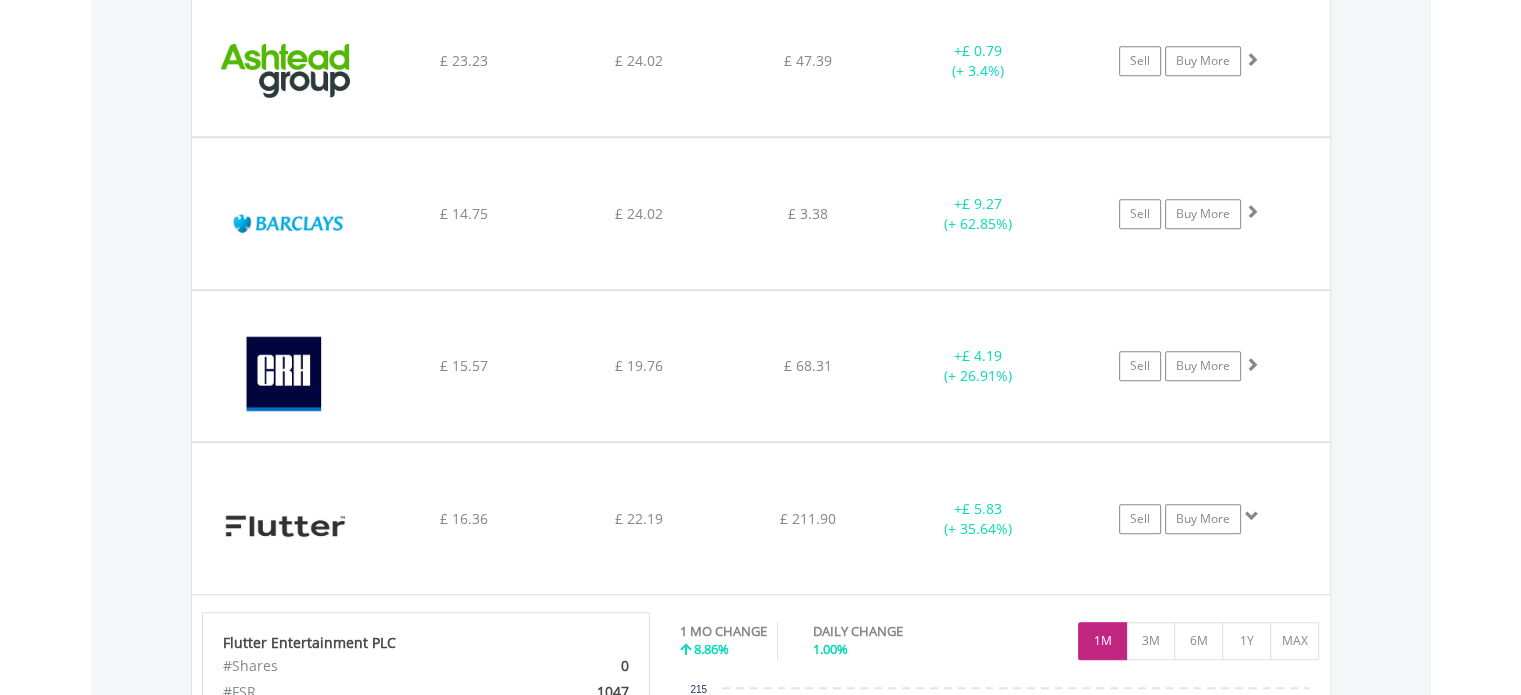 scroll, scrollTop: 1561, scrollLeft: 0, axis: vertical 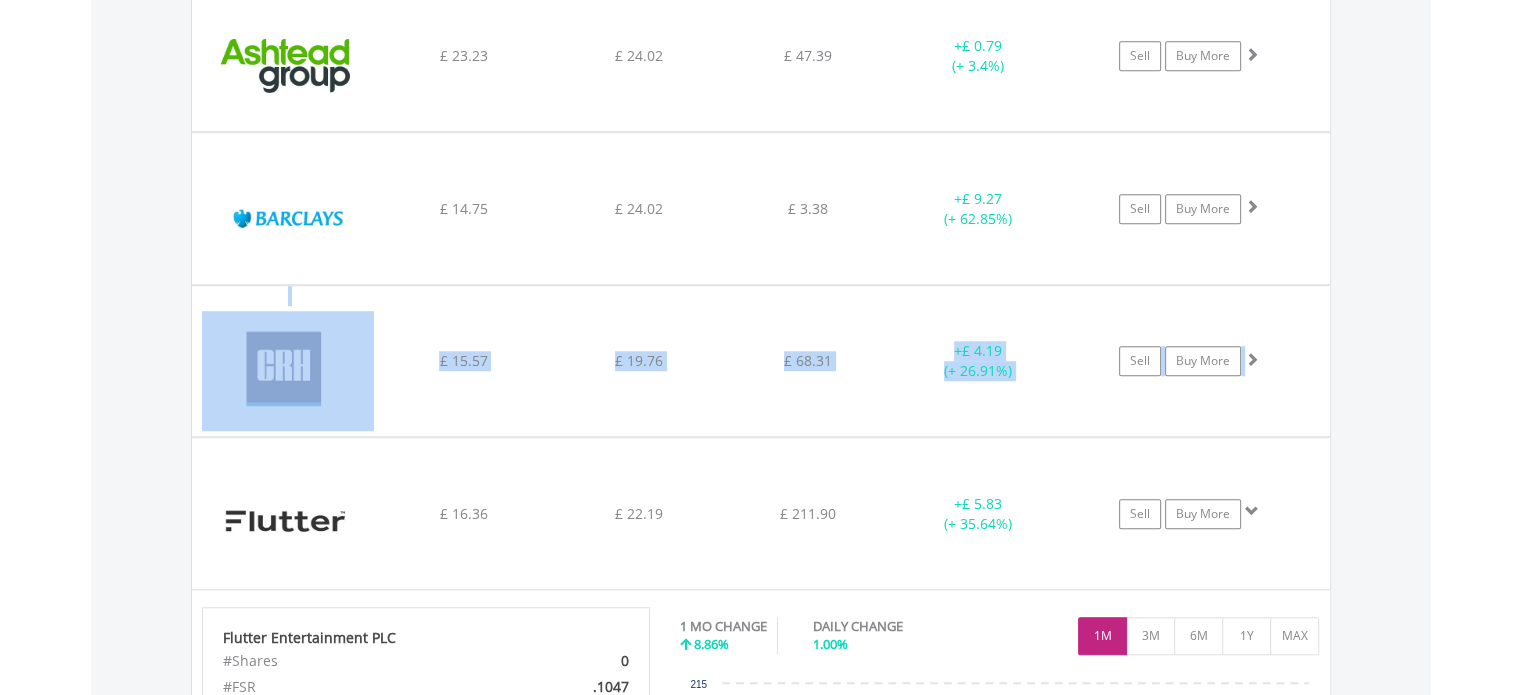 drag, startPoint x: 1516, startPoint y: 275, endPoint x: 1516, endPoint y: 322, distance: 47 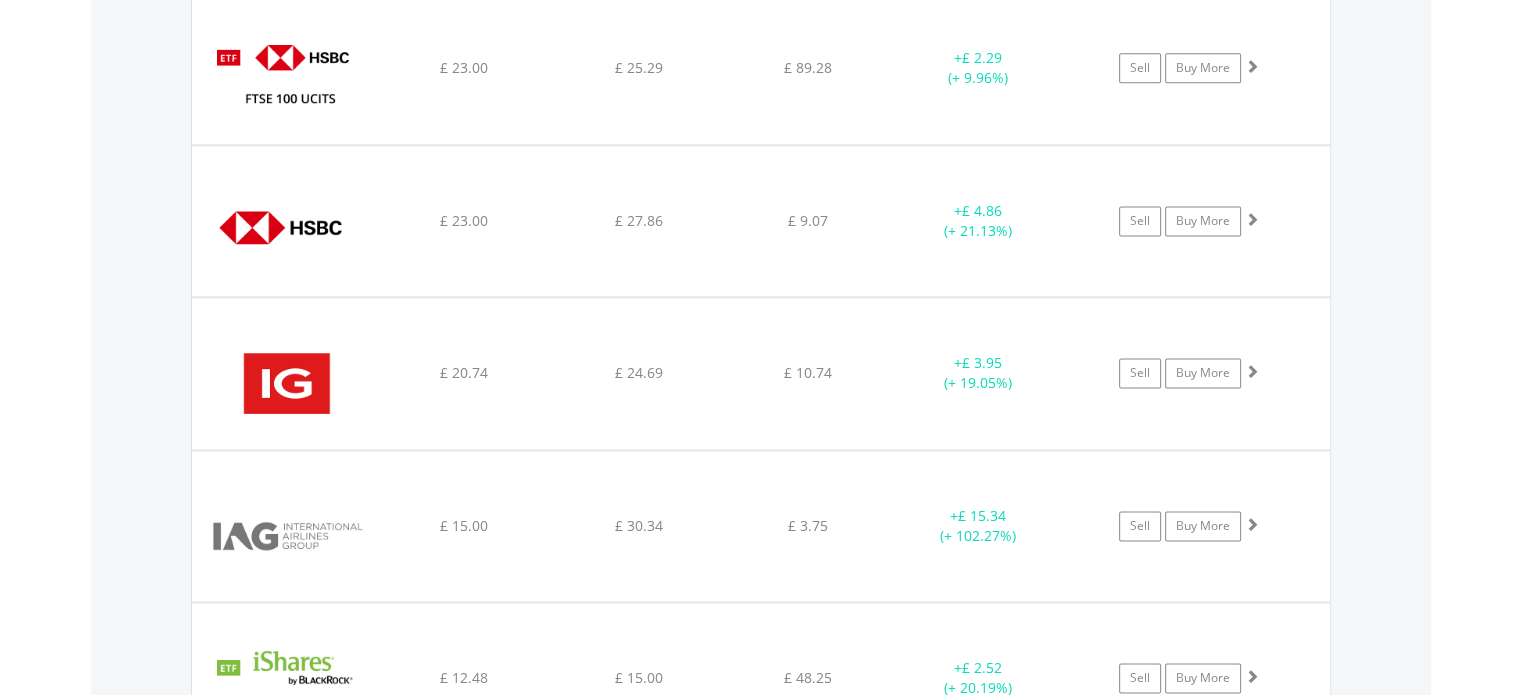 scroll, scrollTop: 2792, scrollLeft: 0, axis: vertical 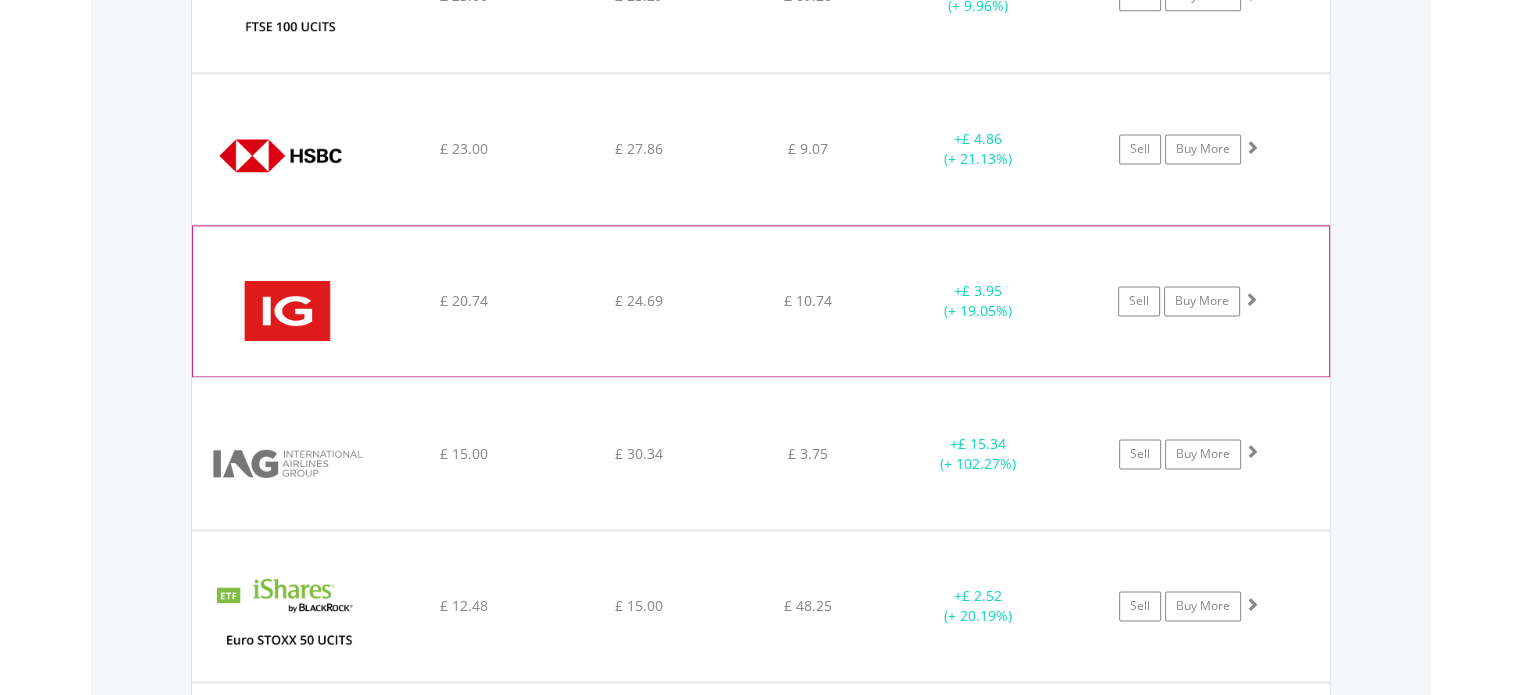 click on "﻿
IG Group Holdings PLC
£ 20.74
£ 24.69
£ 10.74
+  £ 3.95 (+ 19.05%)
Sell
Buy More" at bounding box center [761, -1175] 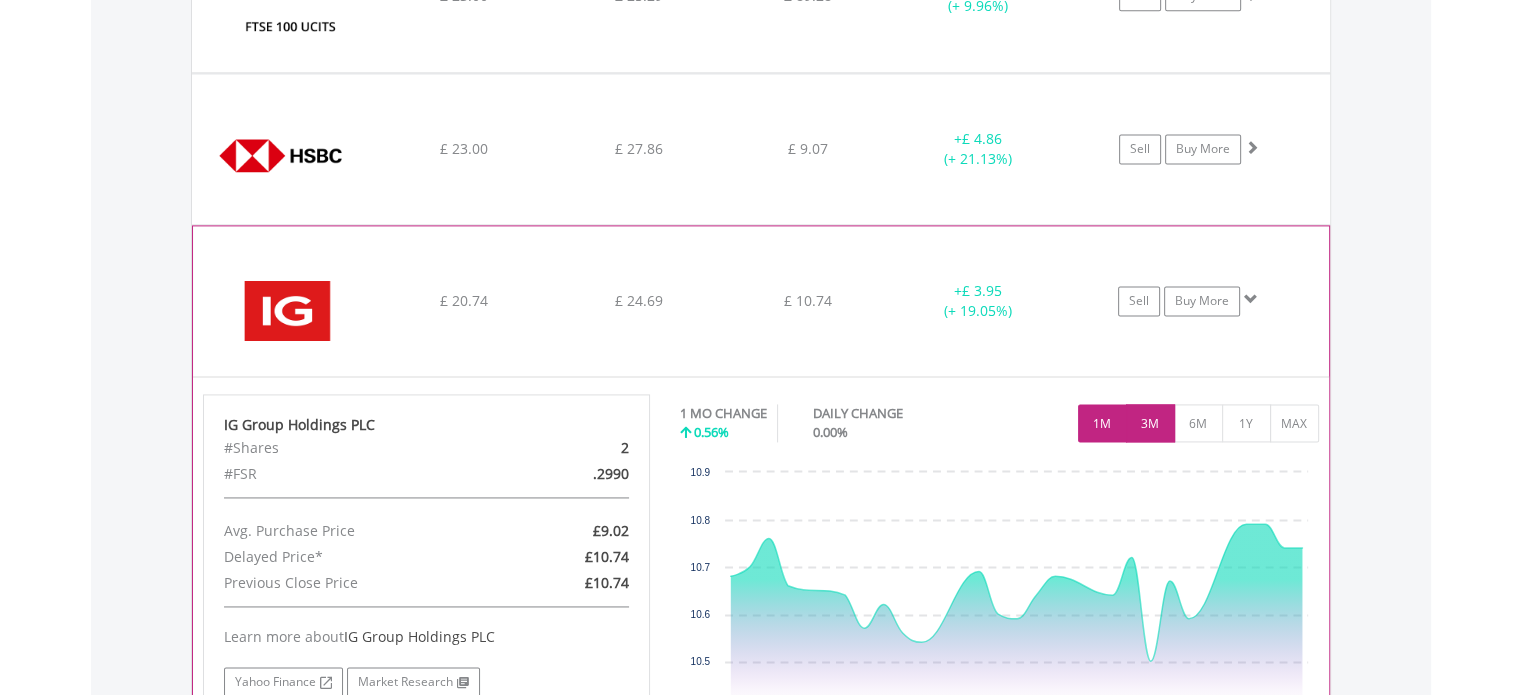 click on "3M" at bounding box center [1150, 423] 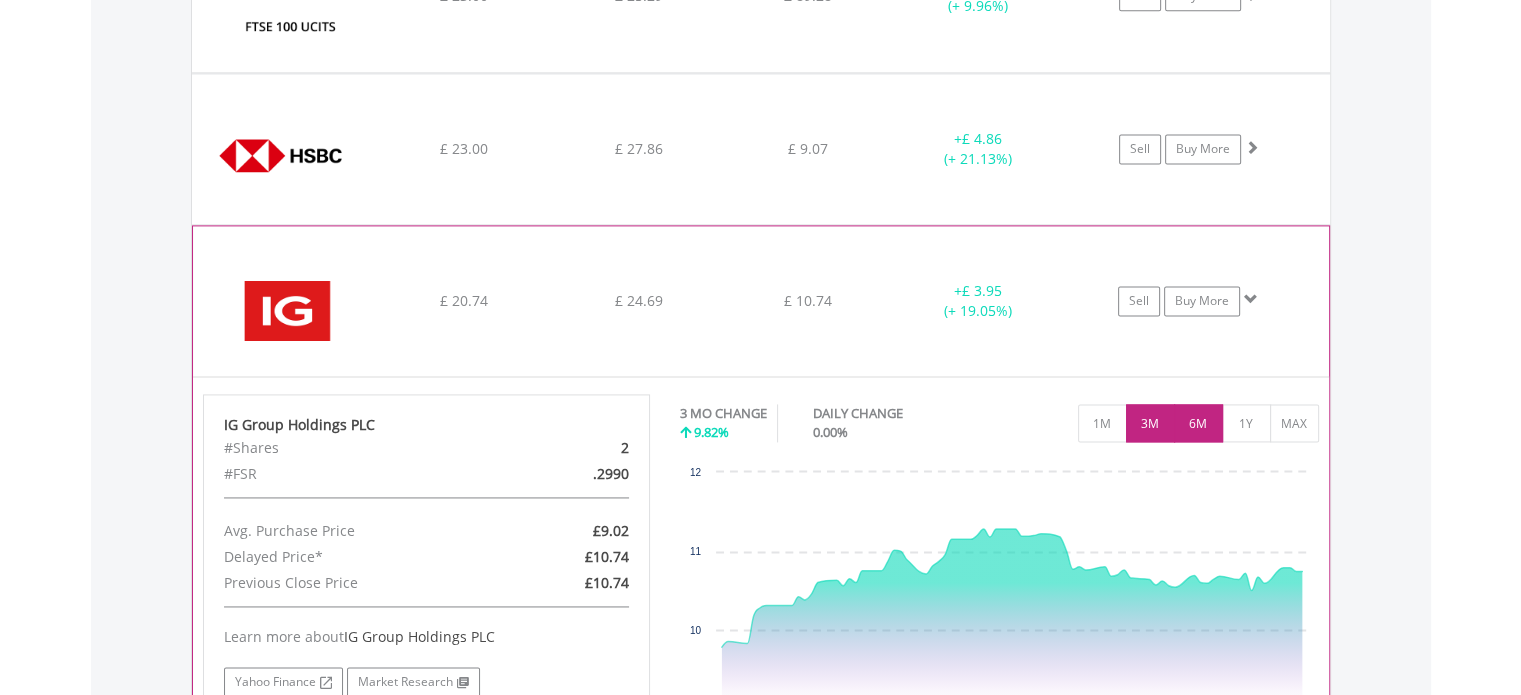 click on "6M" at bounding box center (1198, 423) 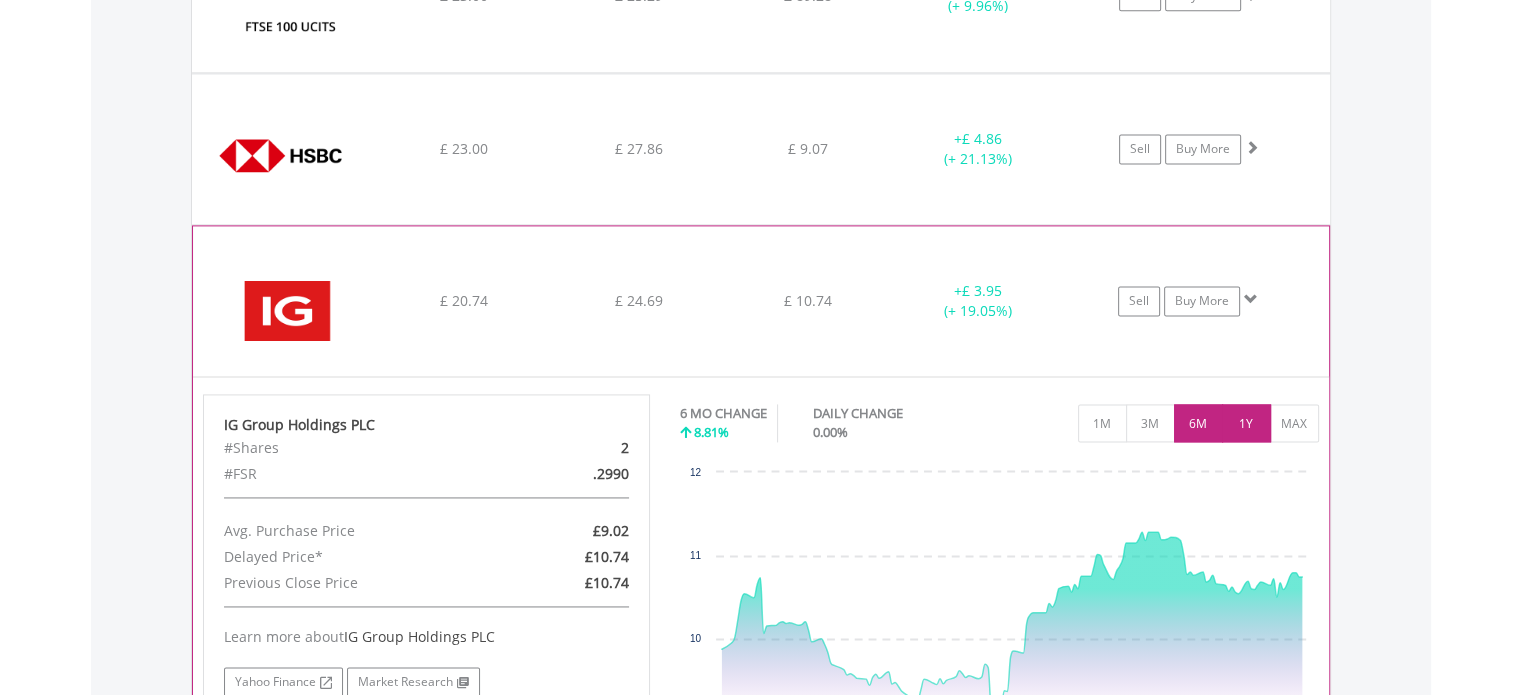 click on "1Y" at bounding box center (1246, 423) 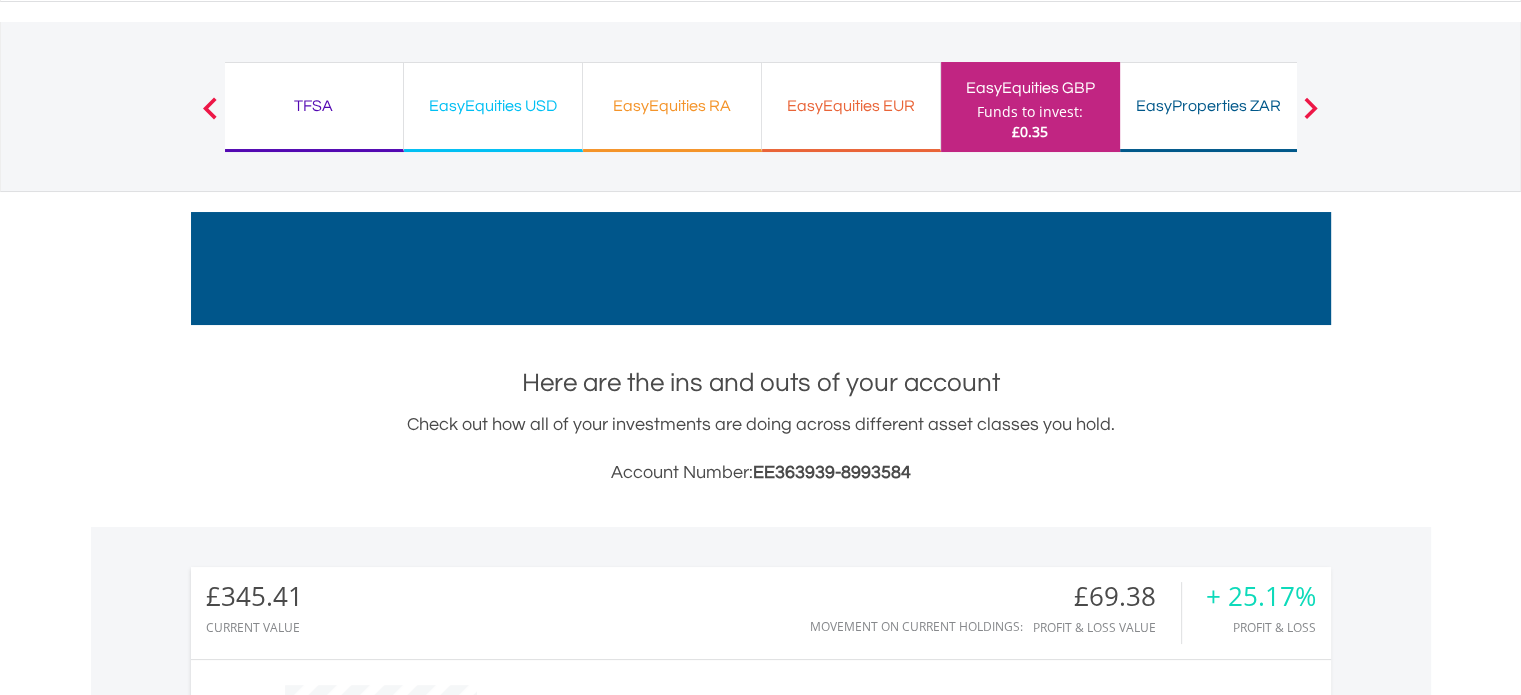 scroll, scrollTop: 0, scrollLeft: 0, axis: both 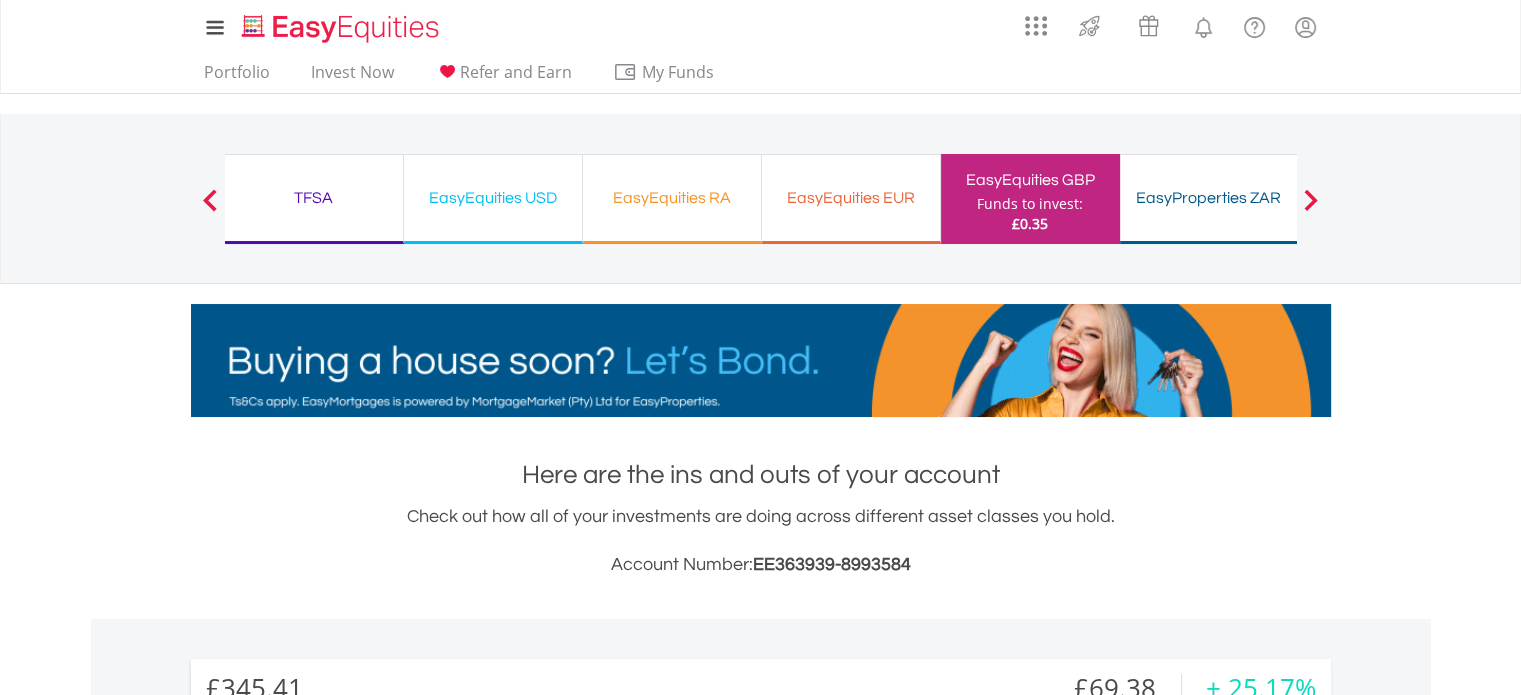 click at bounding box center (210, 200) 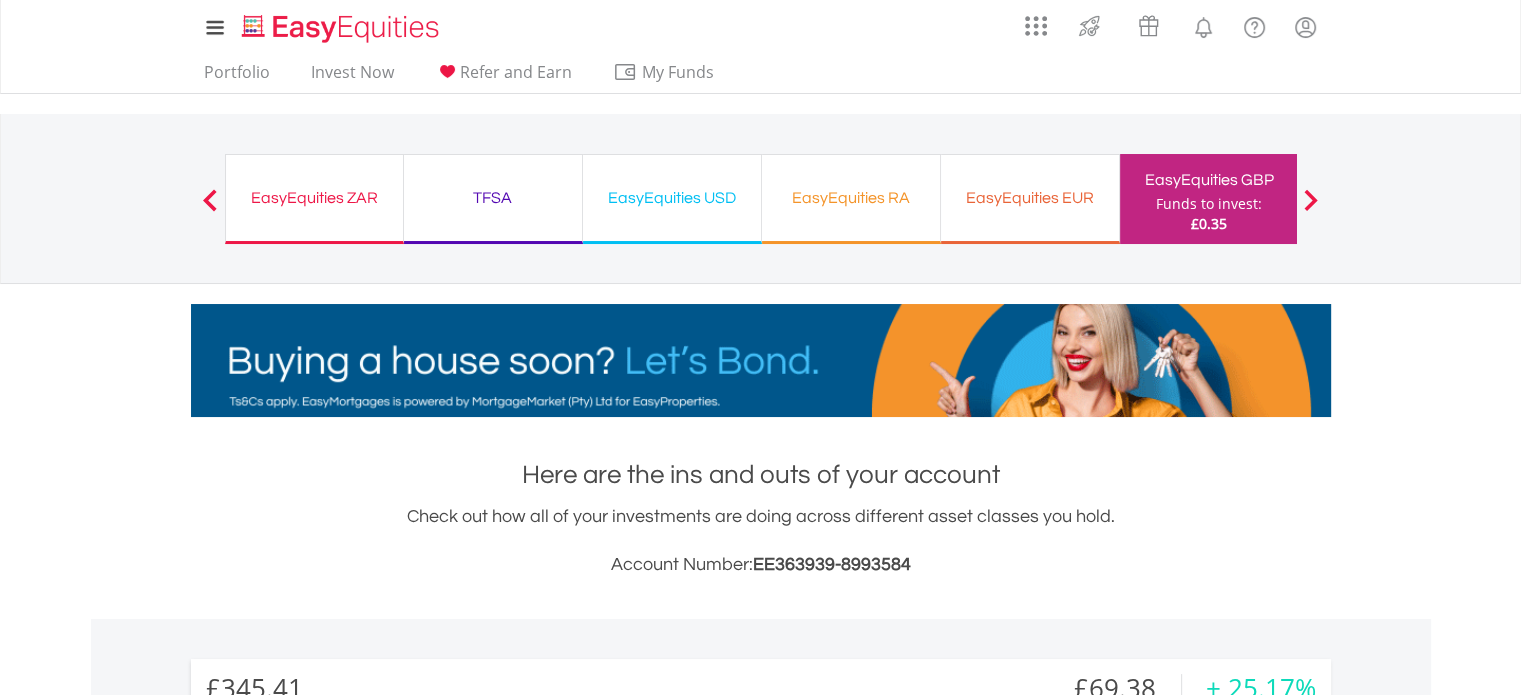 click on "EasyEquities ZAR" at bounding box center [314, 198] 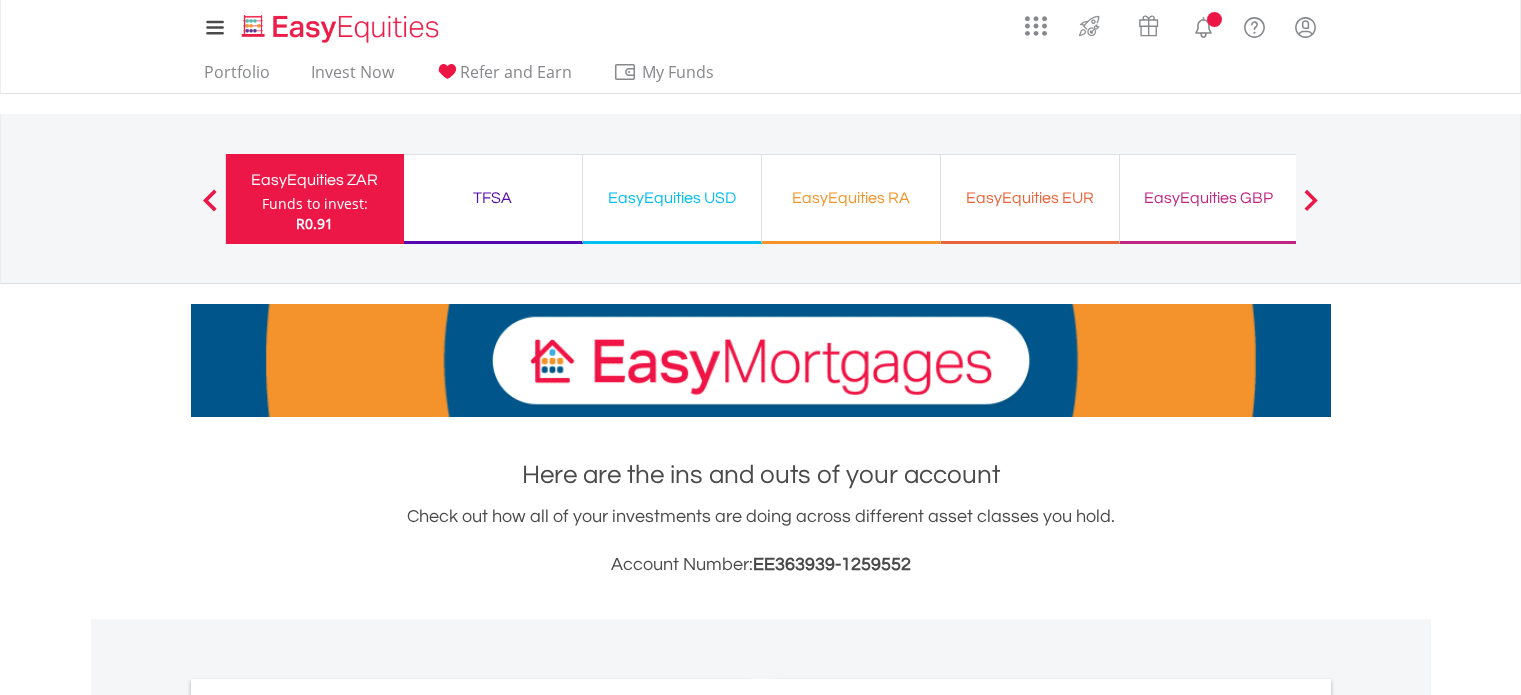 scroll, scrollTop: 0, scrollLeft: 0, axis: both 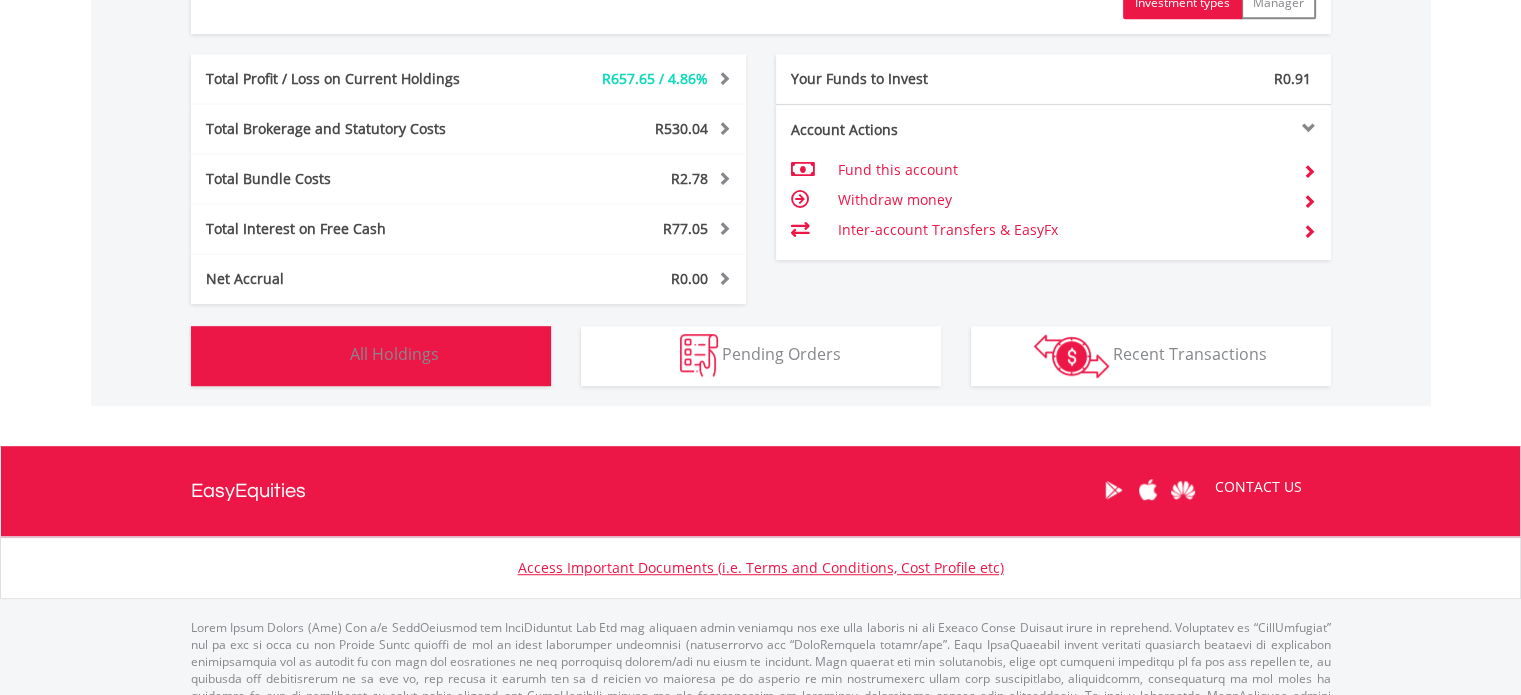 click on "All Holdings" at bounding box center [394, 354] 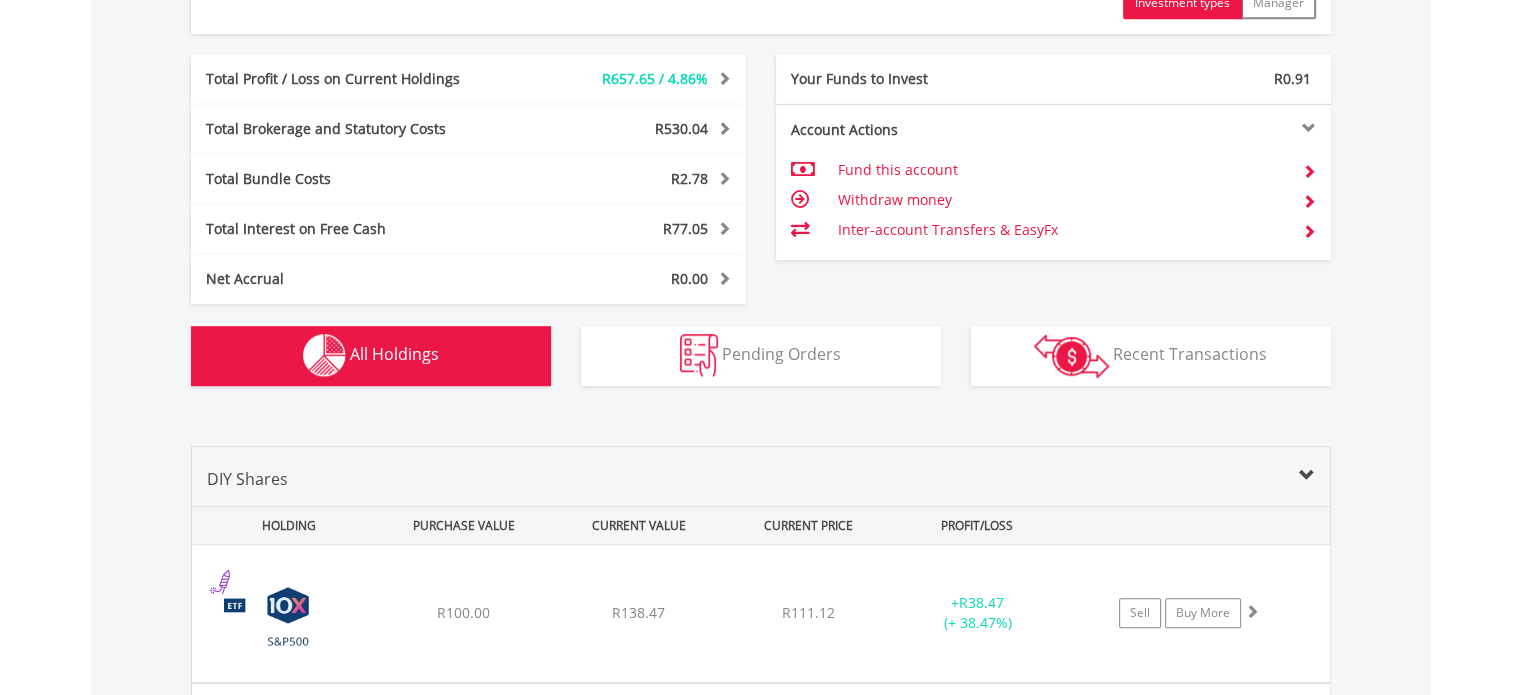 scroll, scrollTop: 1521, scrollLeft: 0, axis: vertical 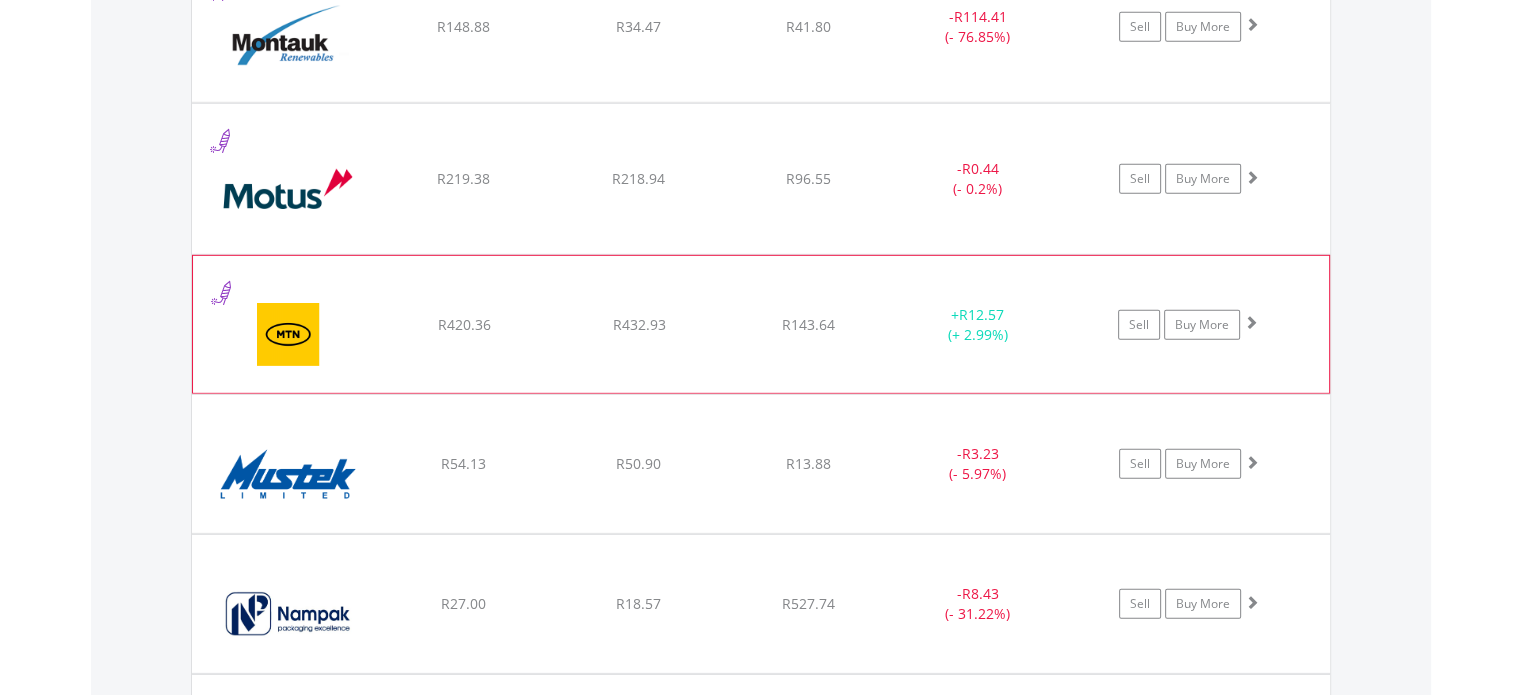 click on "﻿
MTN Group Limited
R420.36
R432.93
R143.64
+  R12.57 (+ 2.99%)
Sell
Buy More" at bounding box center [761, -4305] 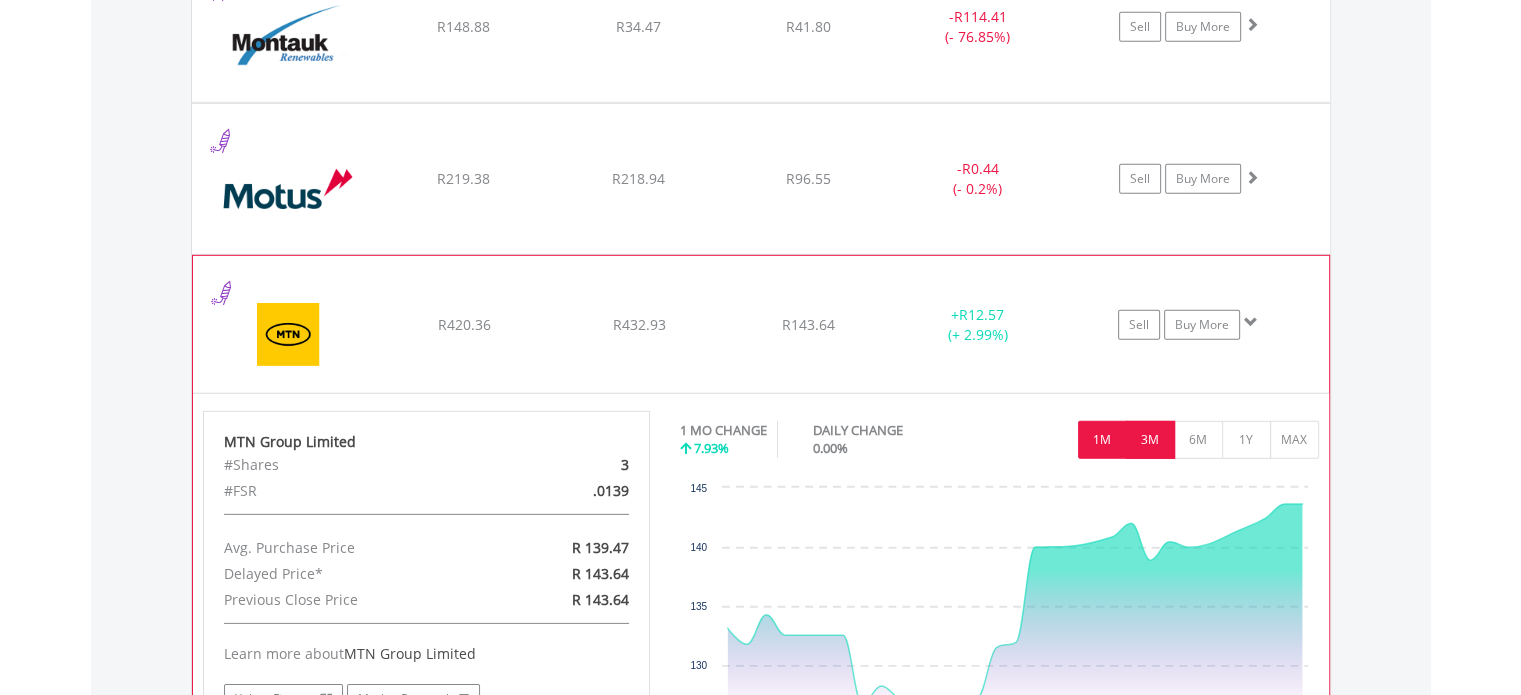 click on "3M" at bounding box center [1150, 440] 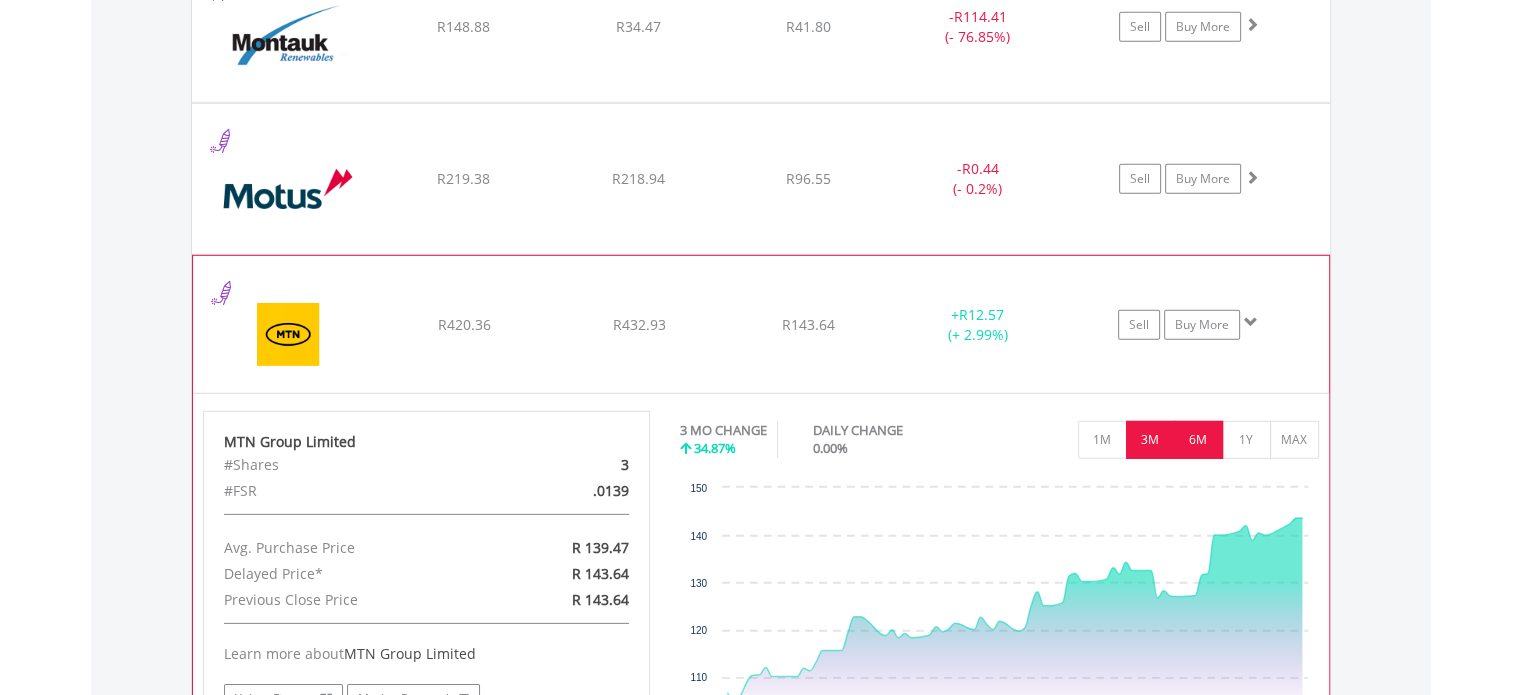 click on "6M" at bounding box center (1198, 440) 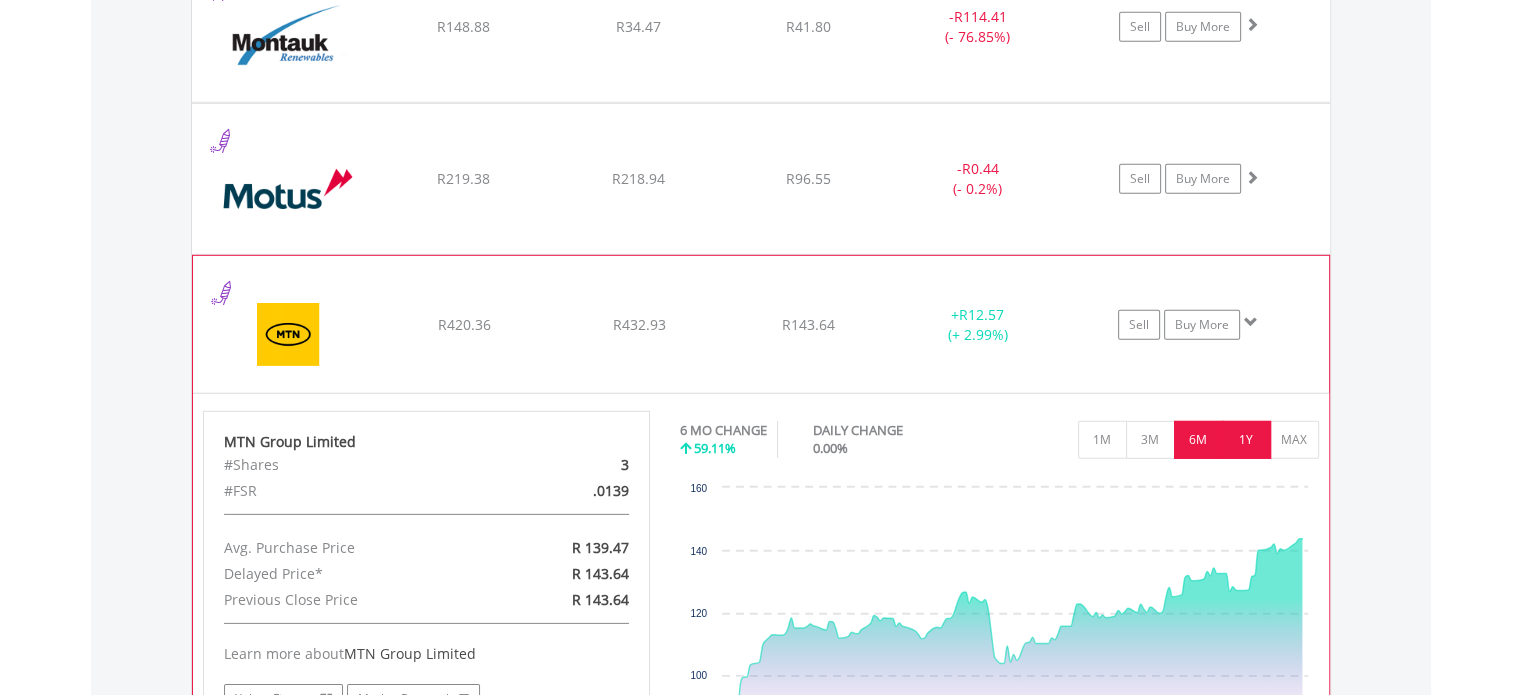 click on "1Y" at bounding box center (1246, 440) 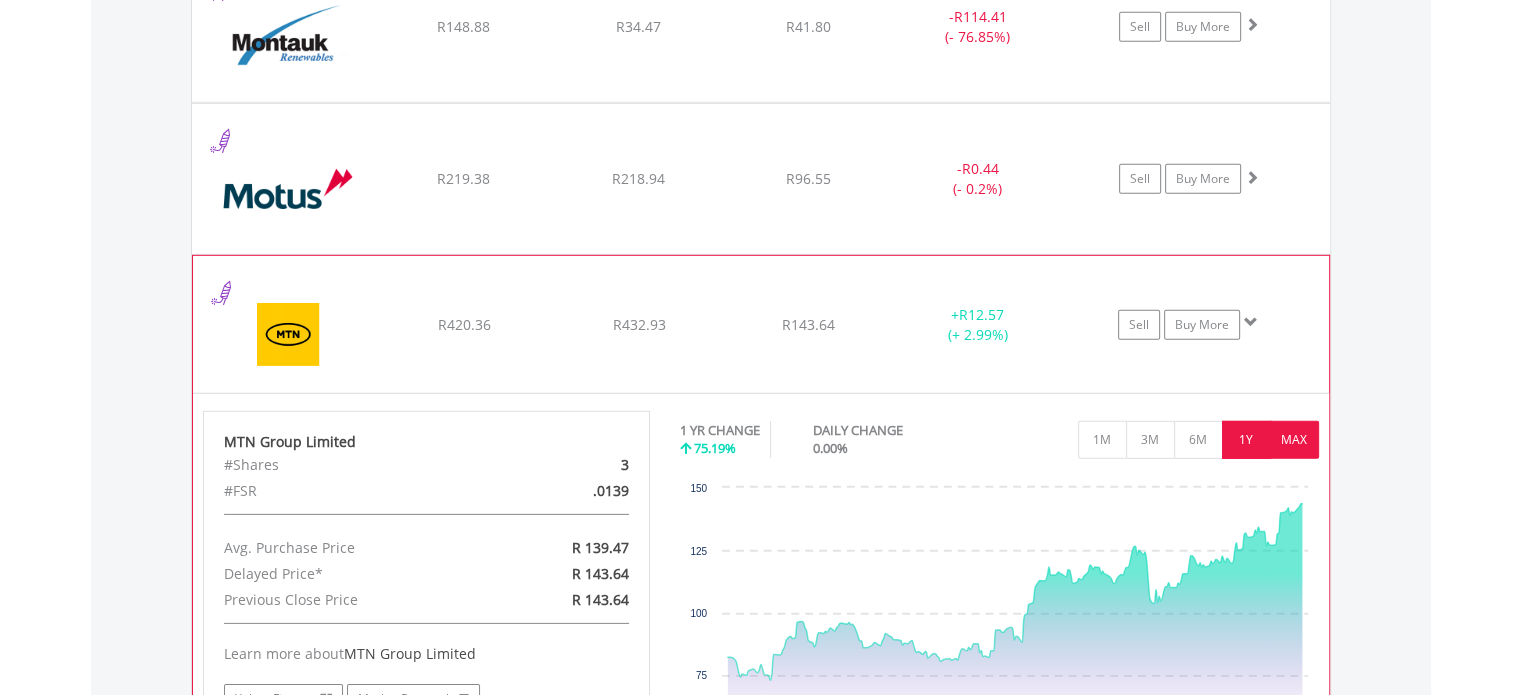 click on "MAX" at bounding box center [1294, 440] 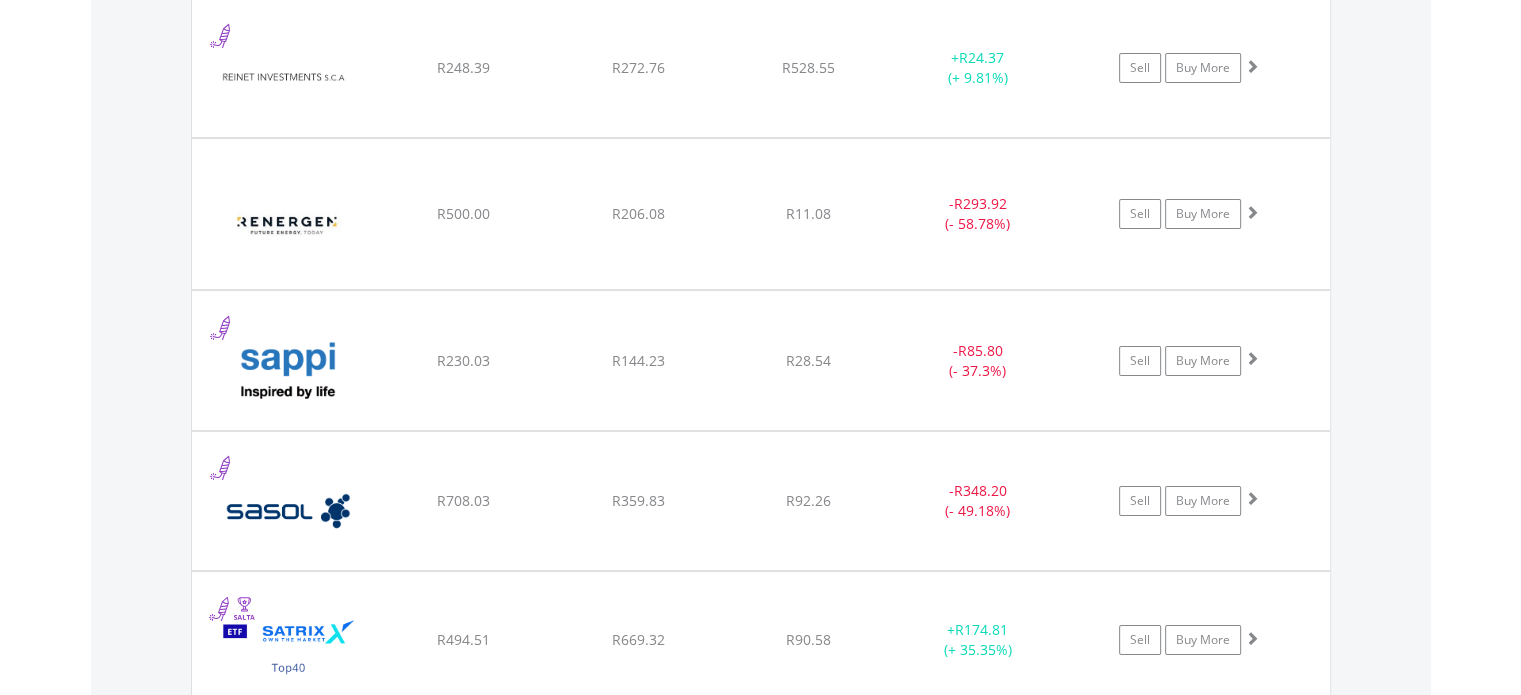 scroll, scrollTop: 7868, scrollLeft: 0, axis: vertical 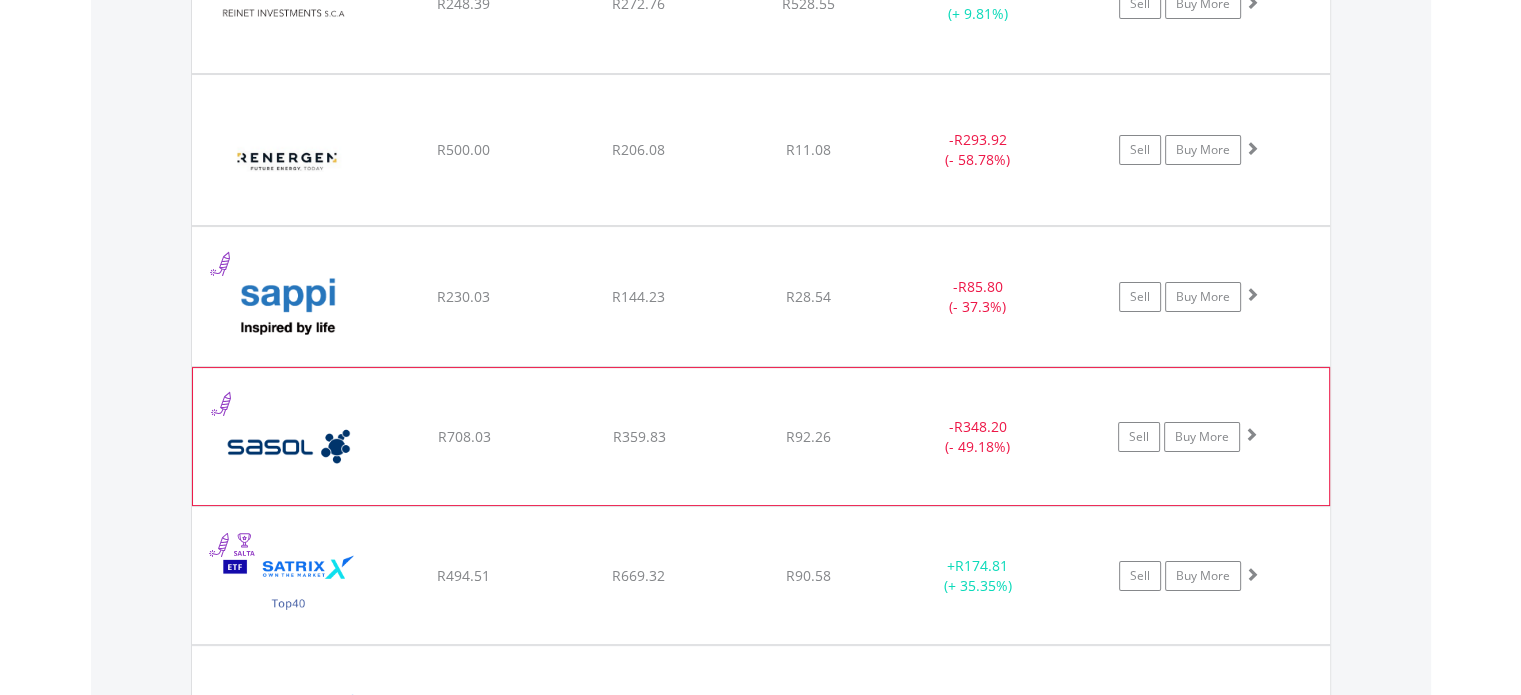 click on "-  R348.20 (- 49.18%)" at bounding box center [978, -5741] 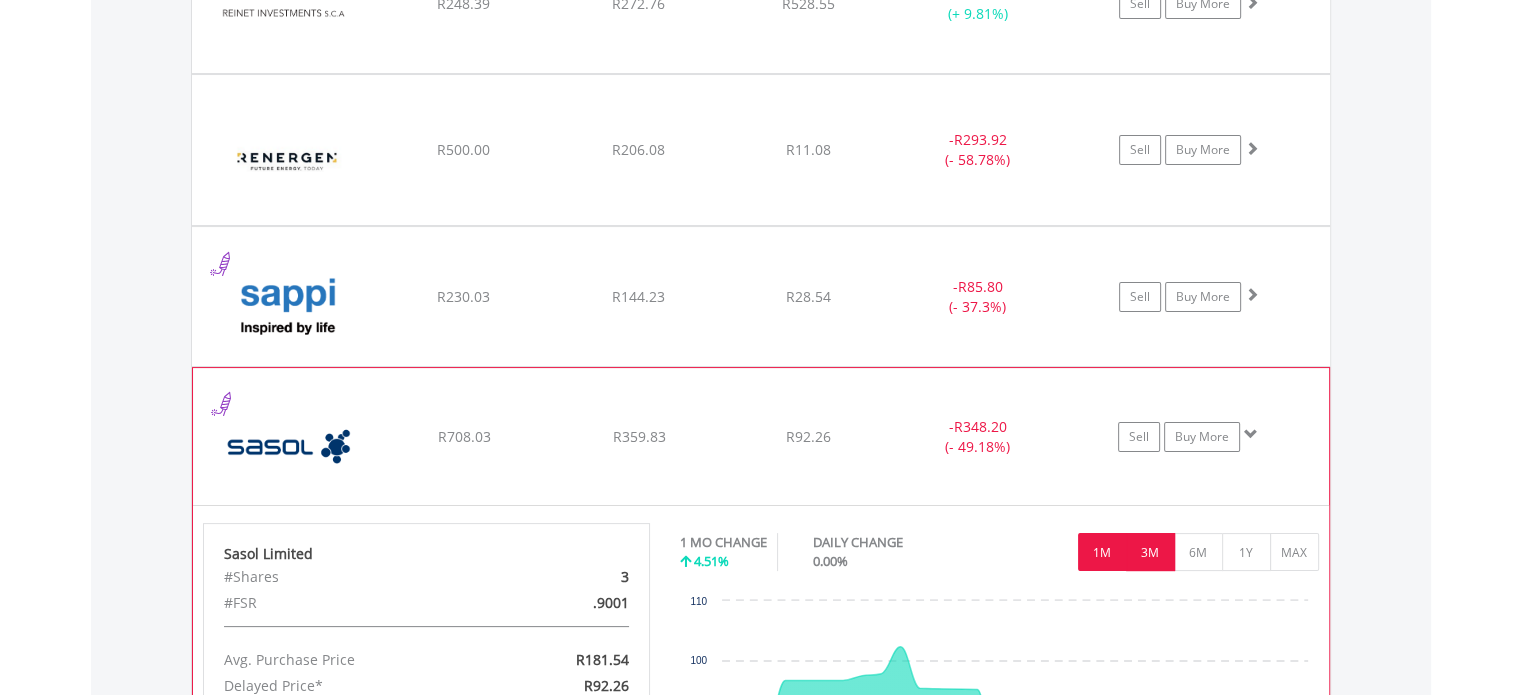 click on "3M" at bounding box center (1150, 552) 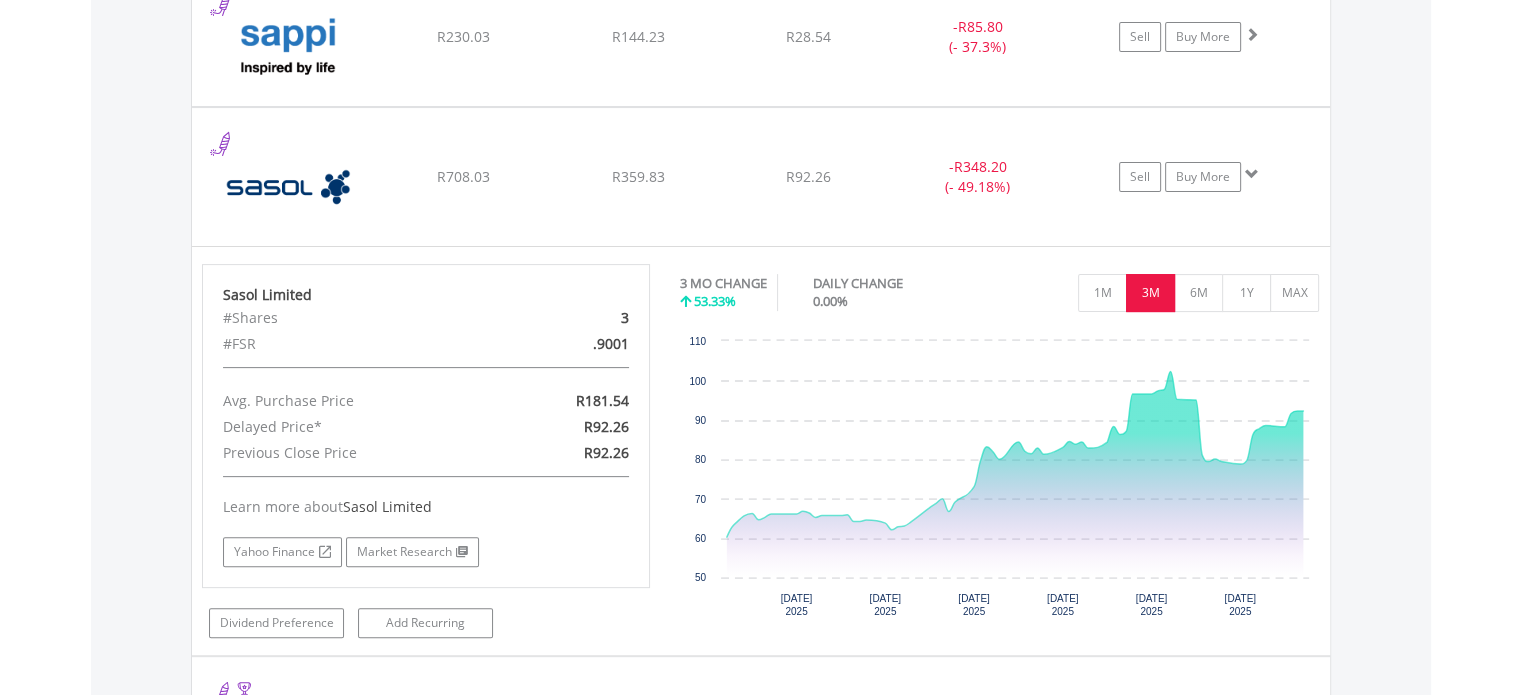 scroll, scrollTop: 8114, scrollLeft: 0, axis: vertical 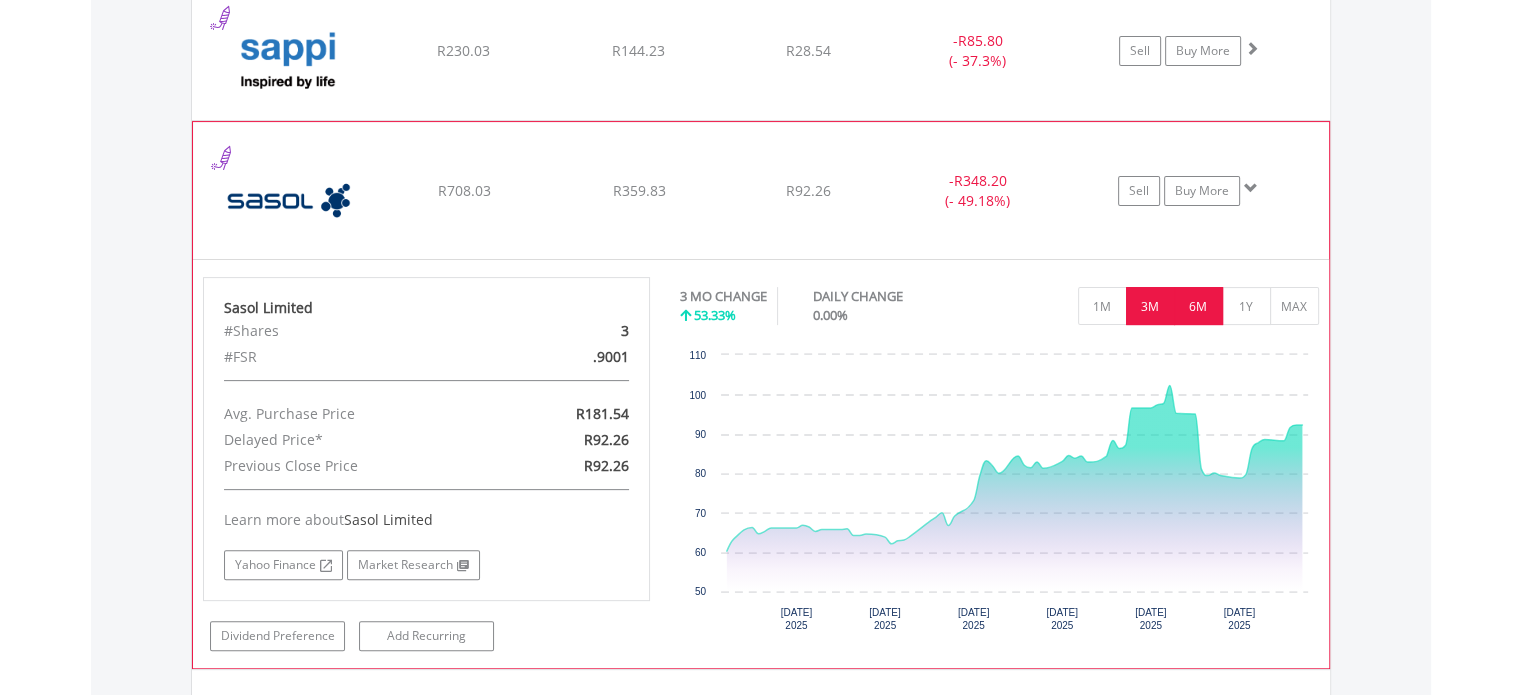 click on "6M" at bounding box center (1198, 306) 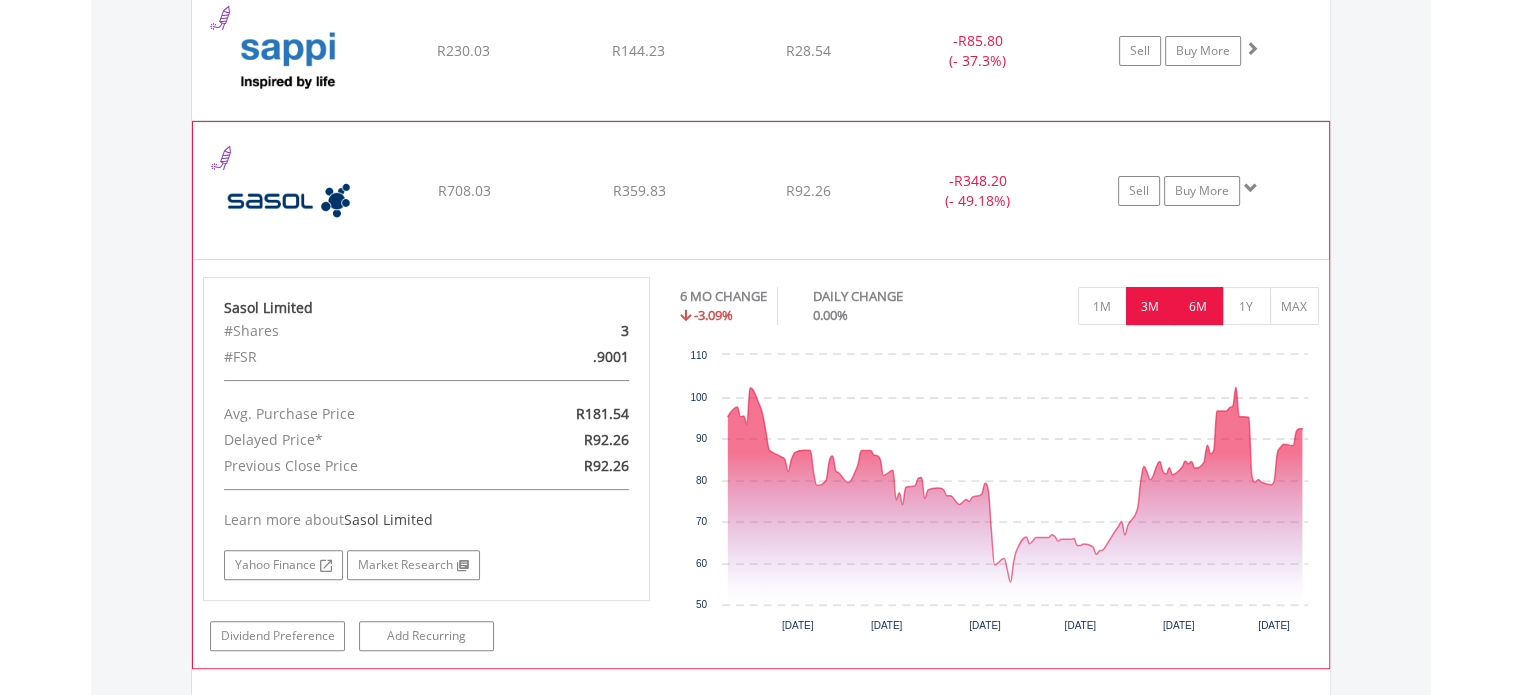 click on "3M" at bounding box center [1150, 306] 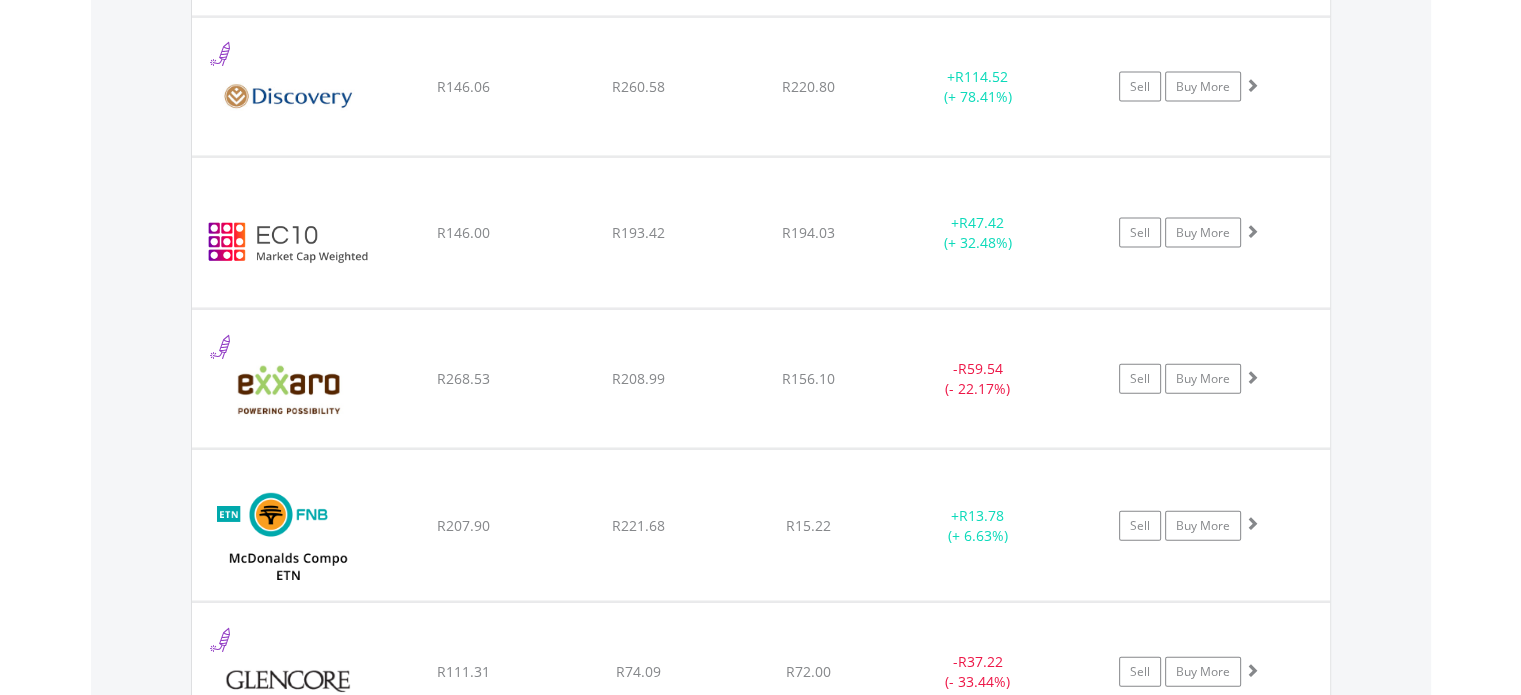 scroll, scrollTop: 0, scrollLeft: 0, axis: both 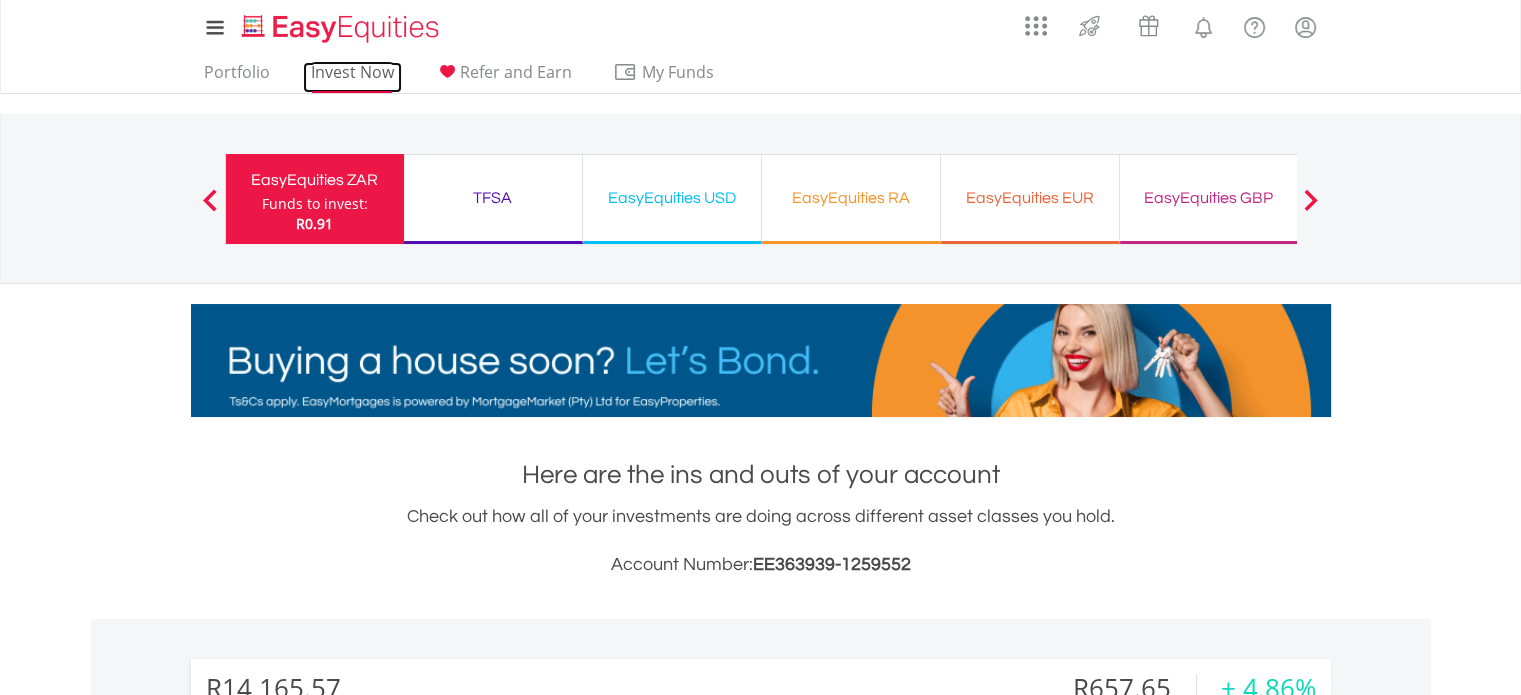 click on "Invest Now" at bounding box center [352, 77] 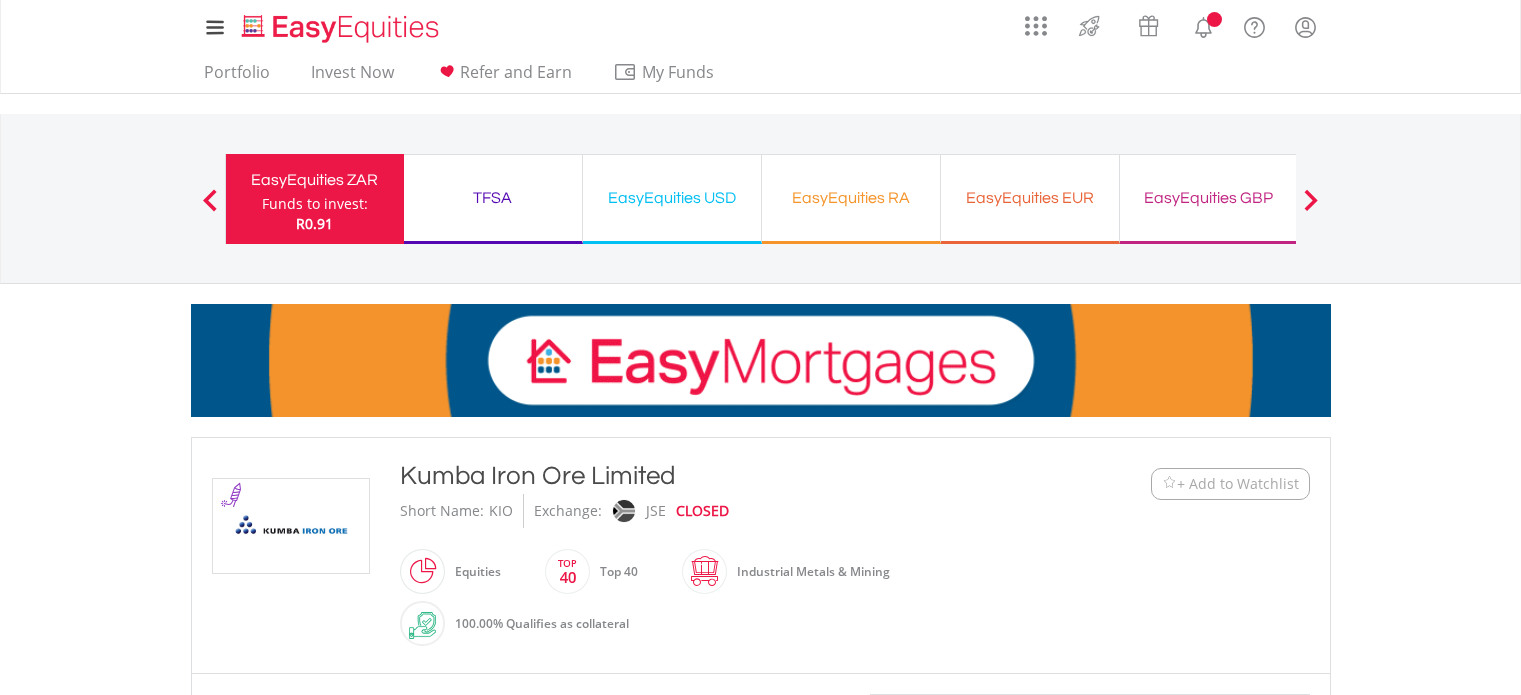 scroll, scrollTop: 0, scrollLeft: 0, axis: both 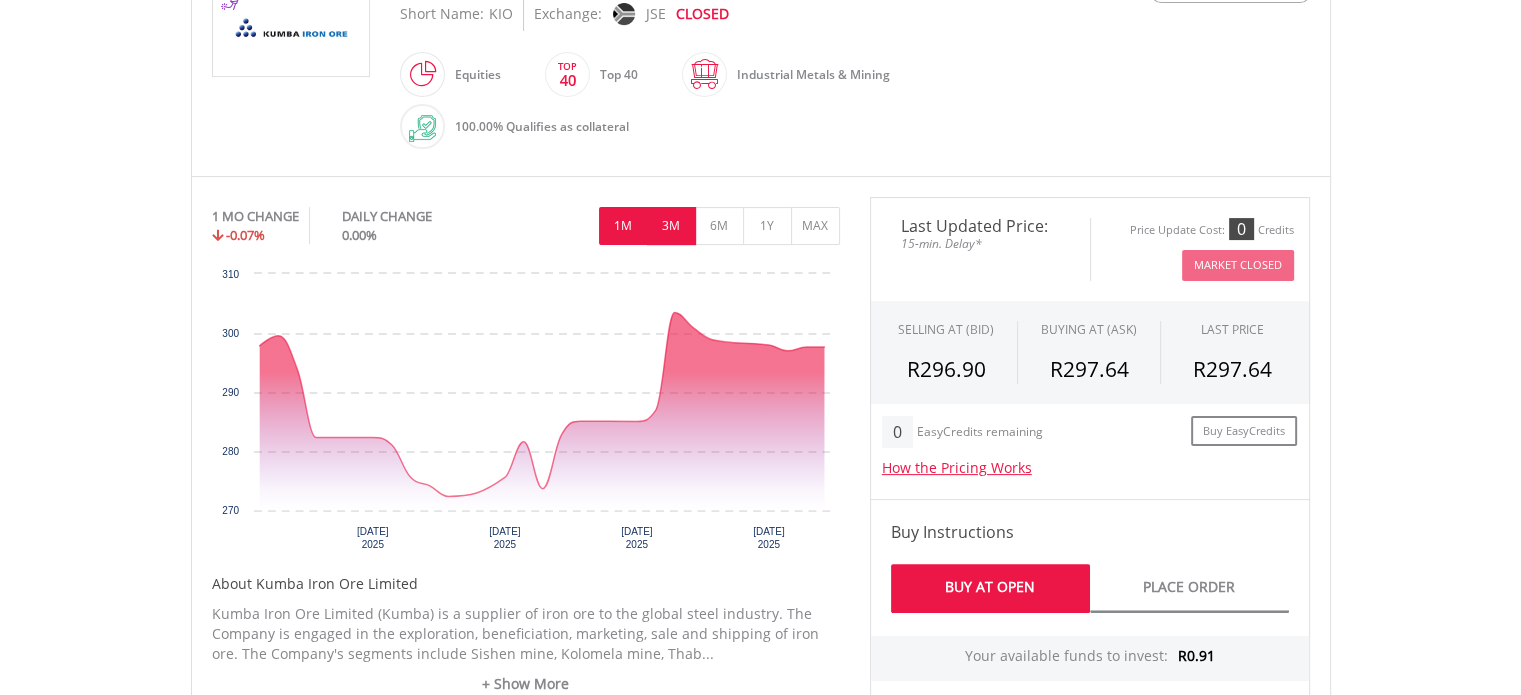 click on "3M" at bounding box center (671, 226) 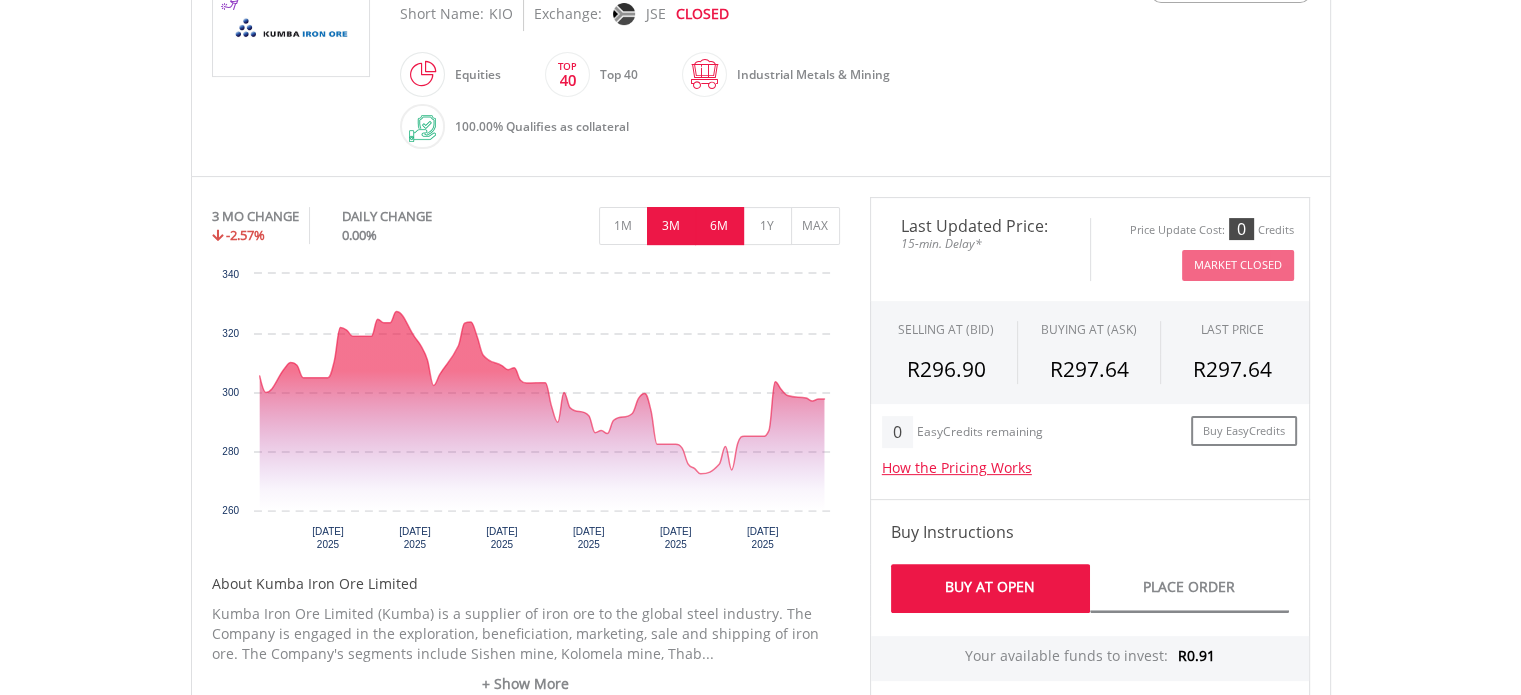 click on "6M" at bounding box center [719, 226] 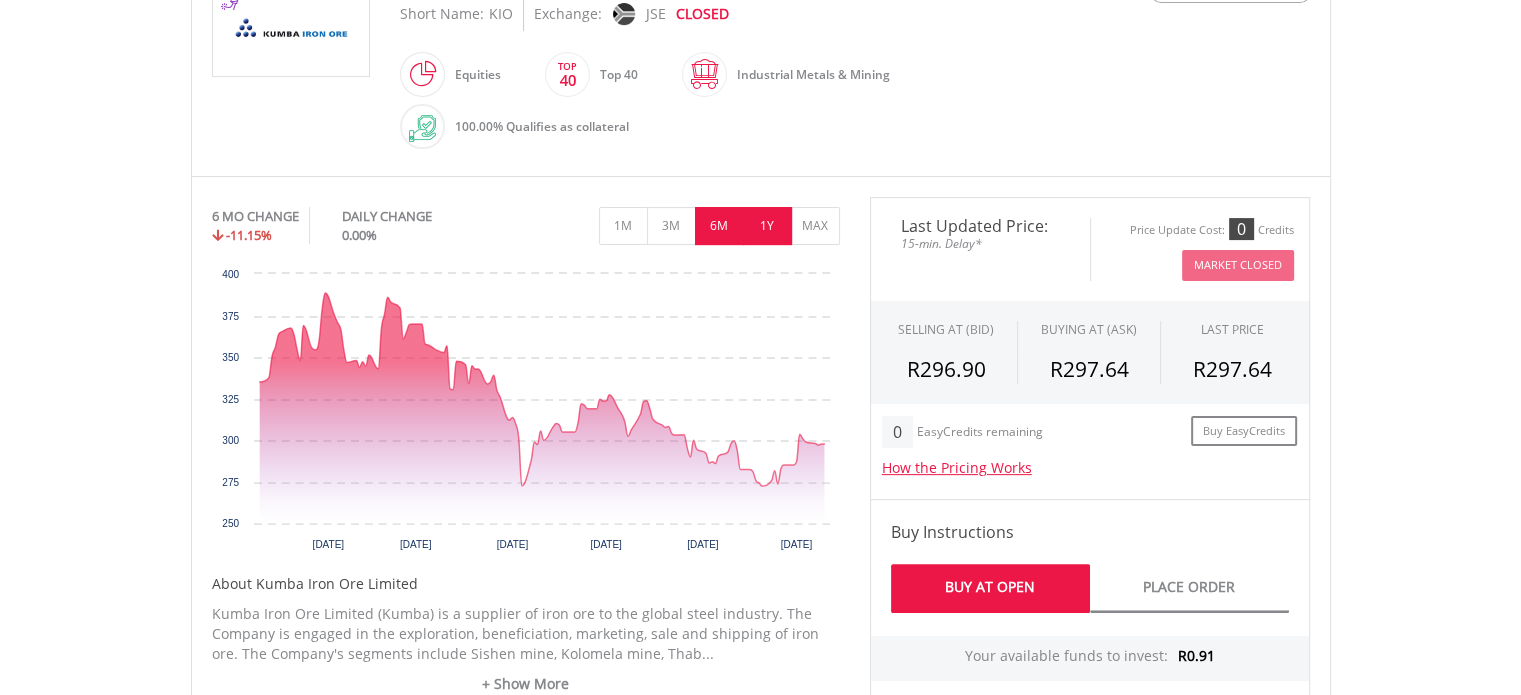 click on "1Y" at bounding box center (767, 226) 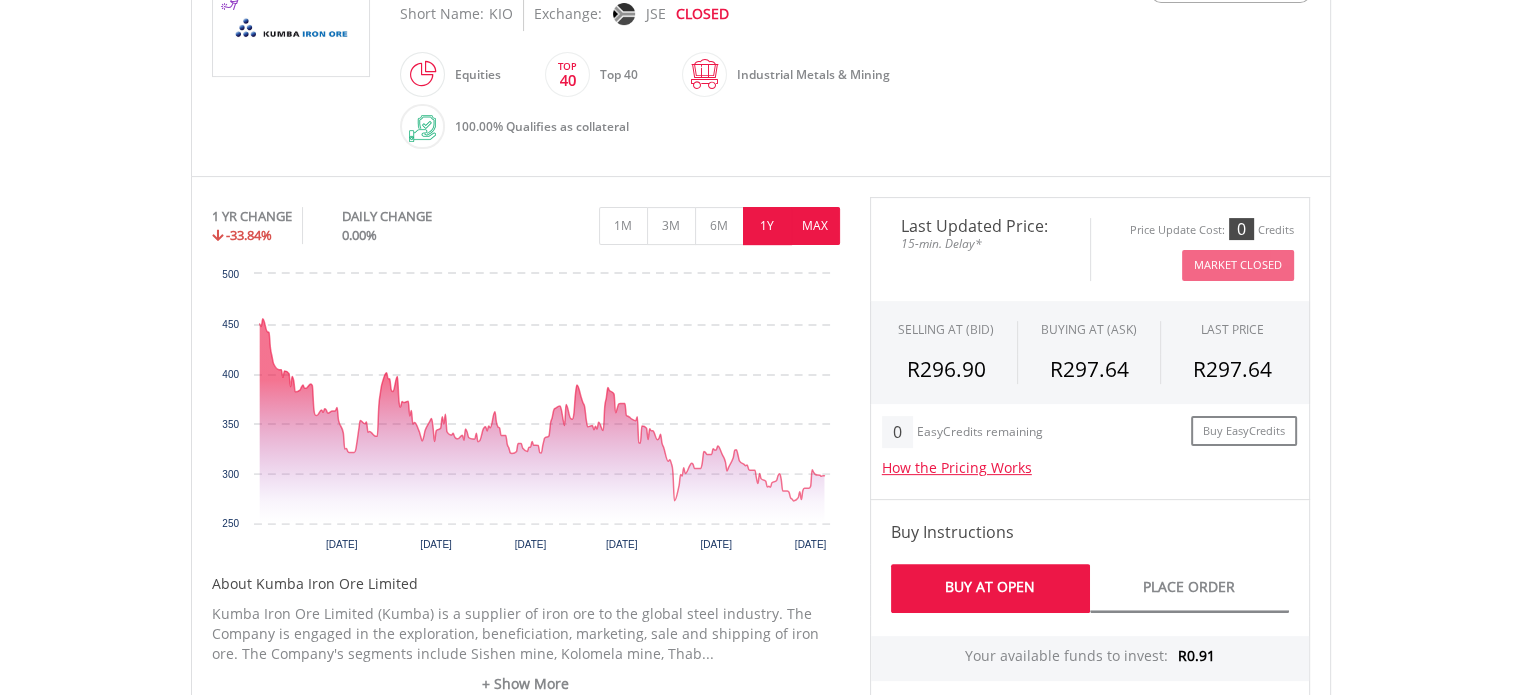 click on "MAX" at bounding box center [815, 226] 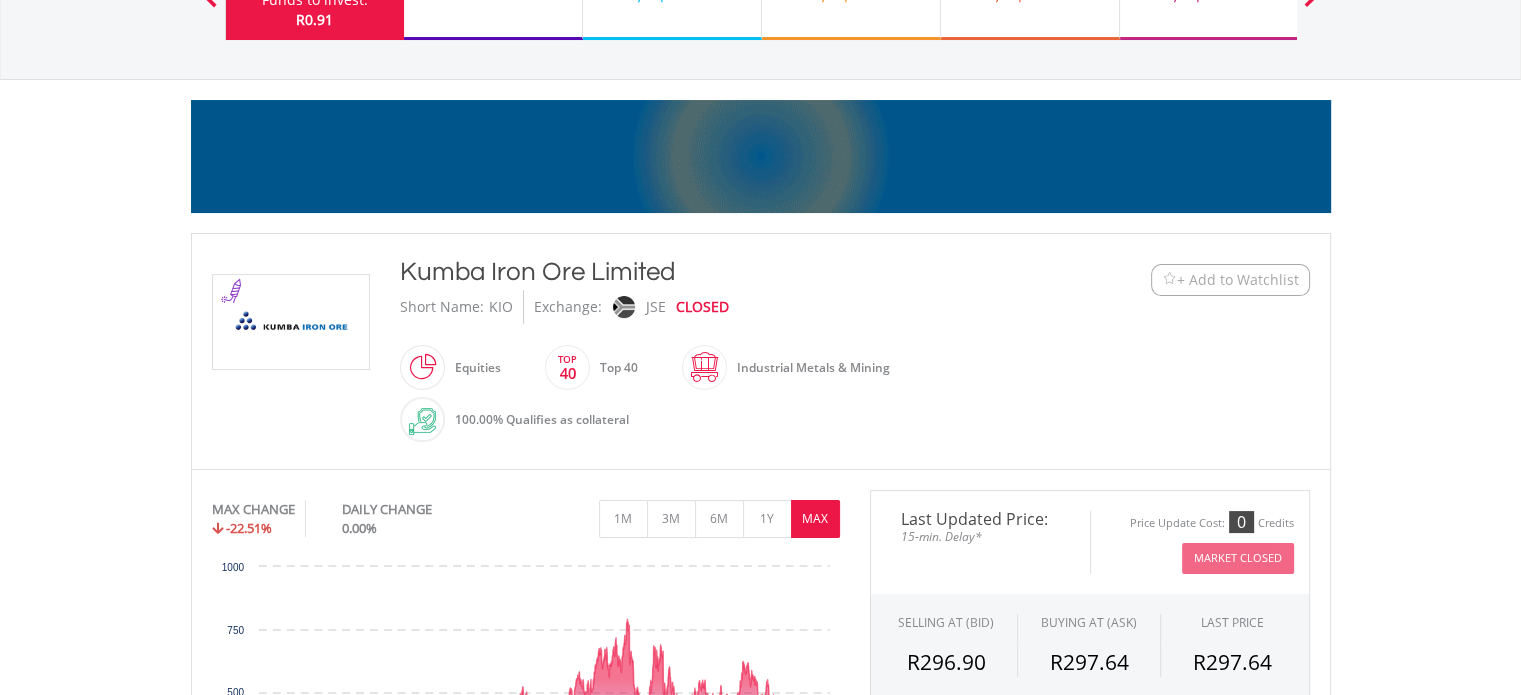 scroll, scrollTop: 0, scrollLeft: 0, axis: both 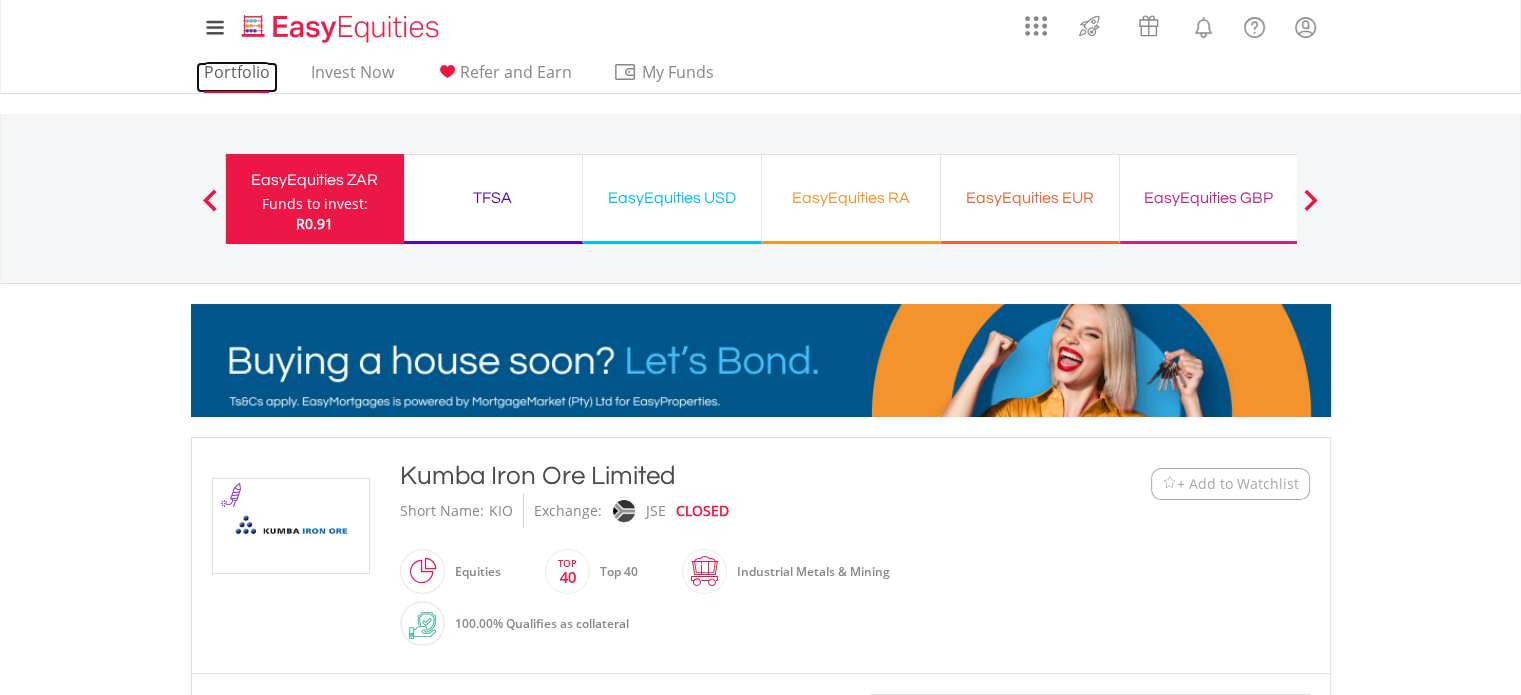 click on "Portfolio" at bounding box center (237, 77) 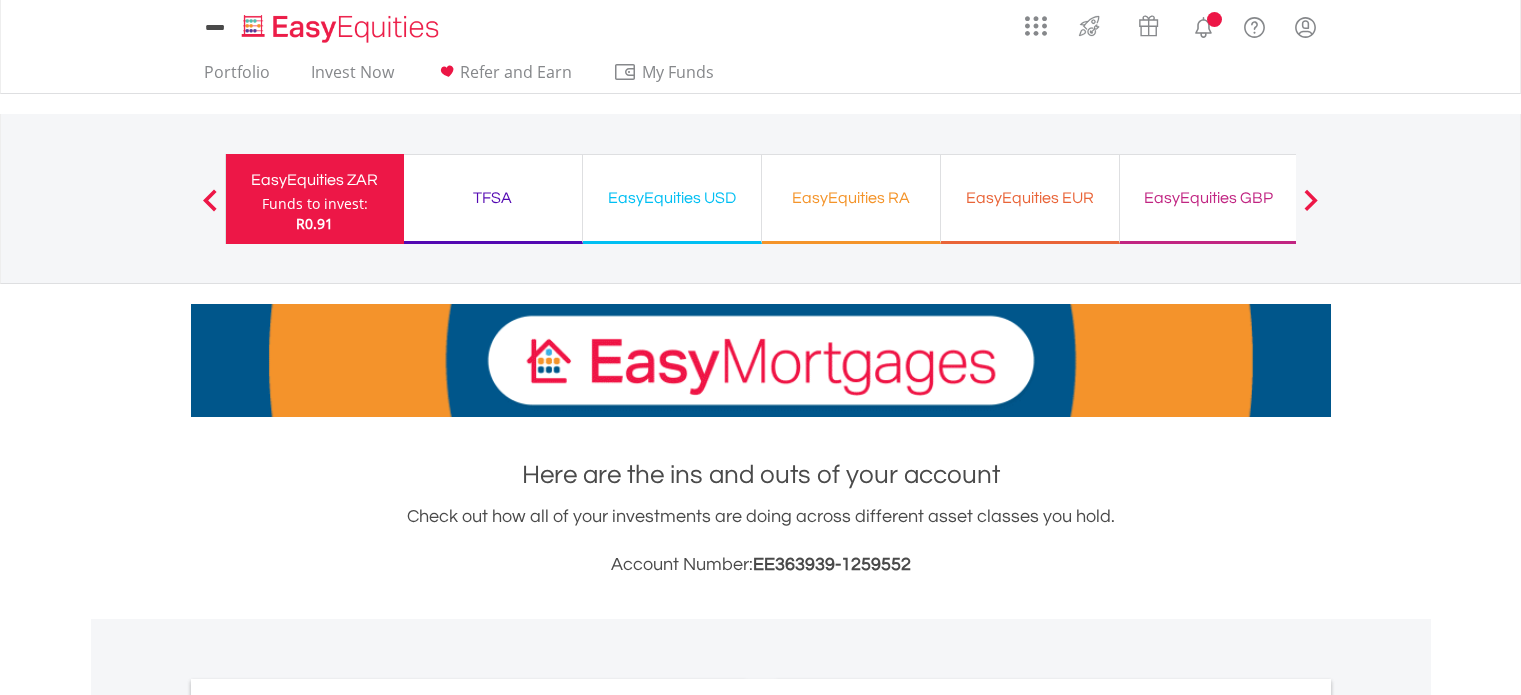 scroll, scrollTop: 0, scrollLeft: 0, axis: both 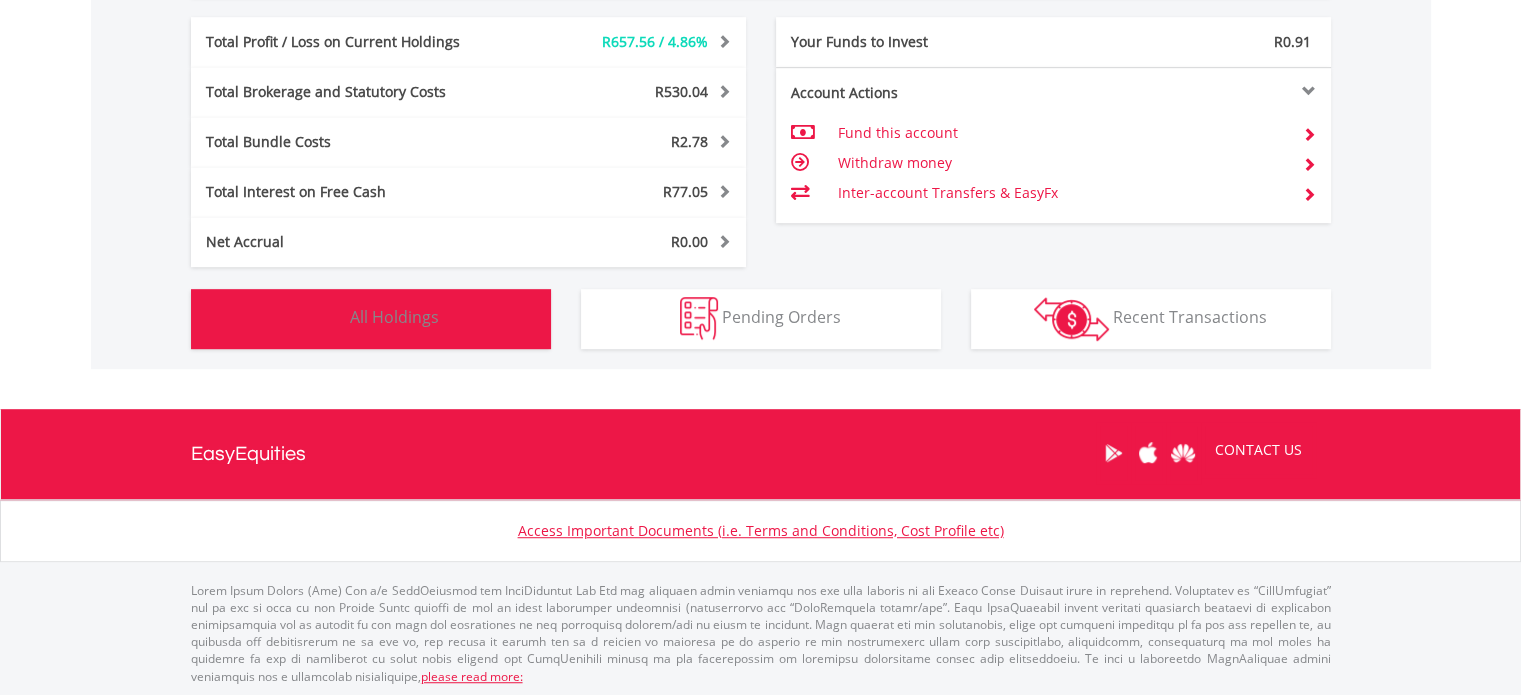 click on "All Holdings" at bounding box center (394, 317) 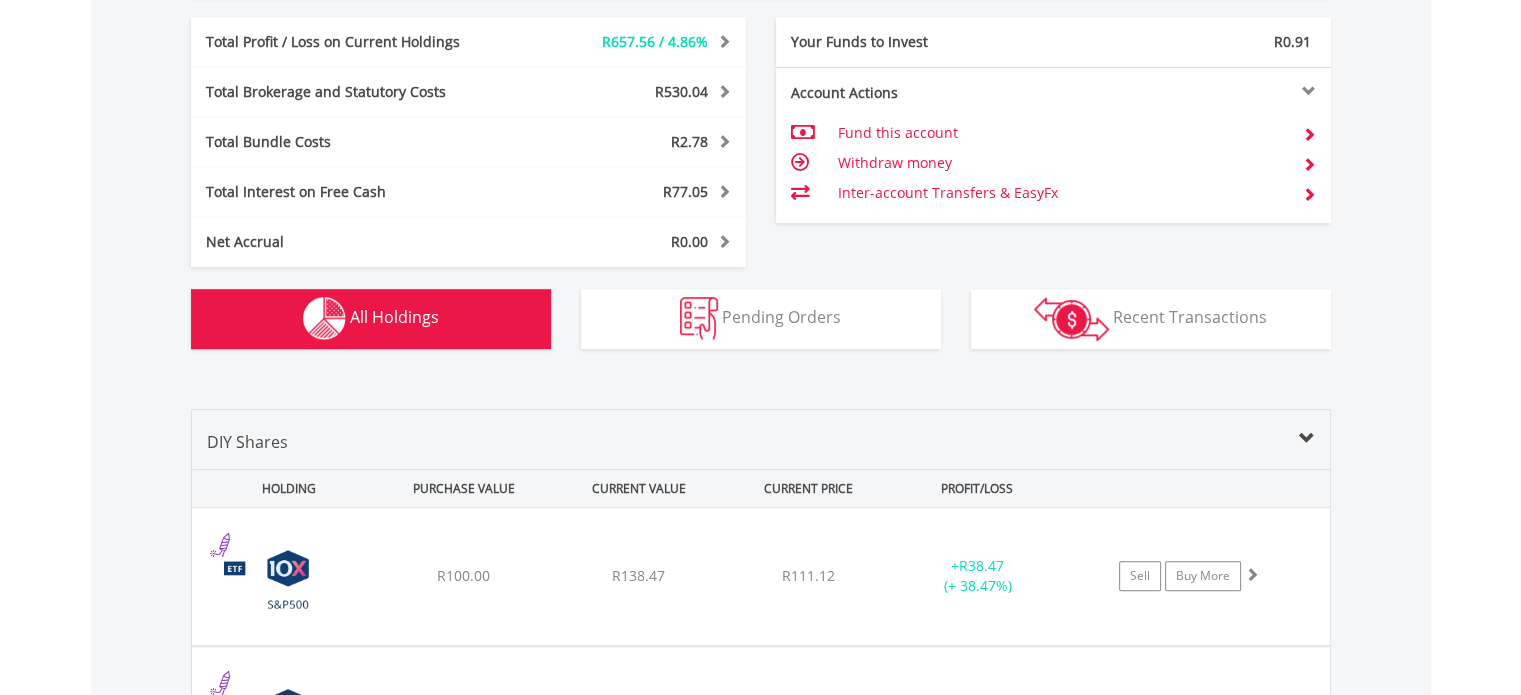 scroll, scrollTop: 1521, scrollLeft: 0, axis: vertical 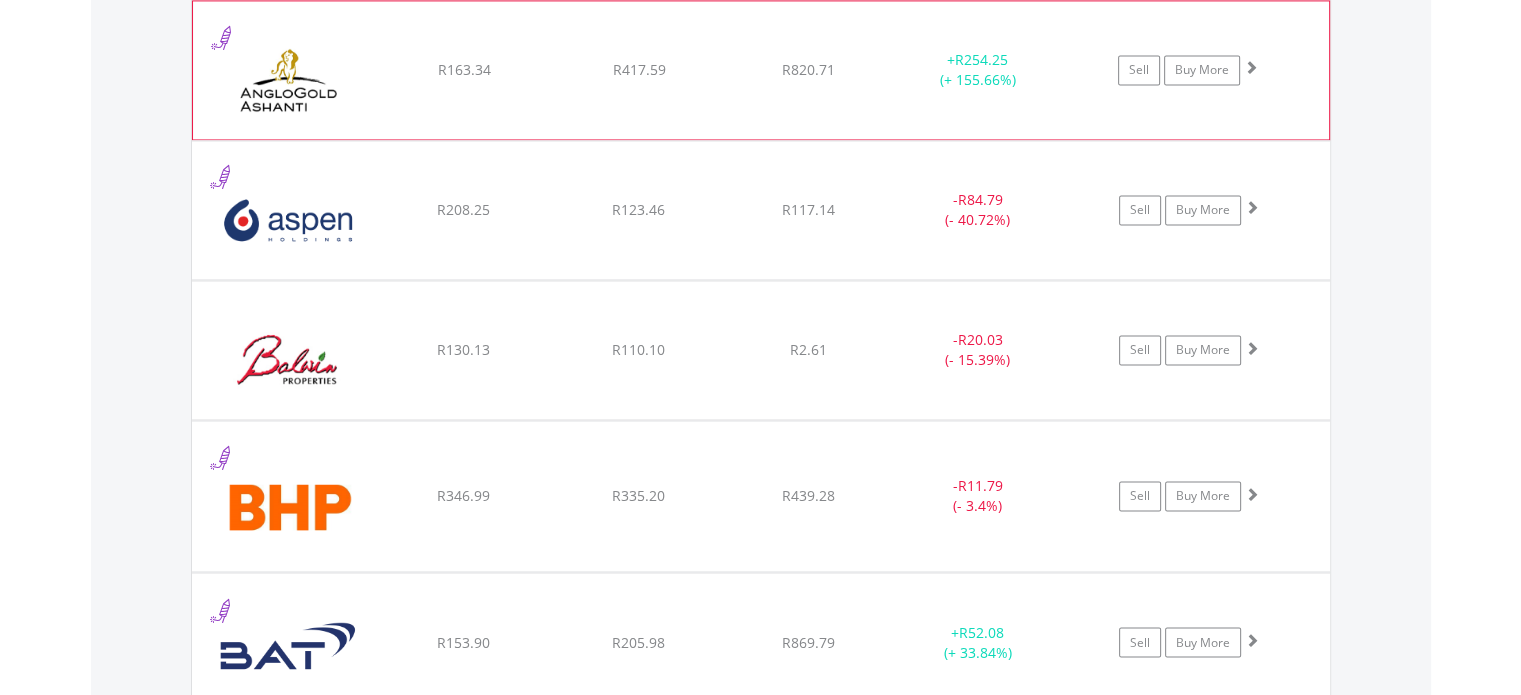 click on "R820.71" at bounding box center (808, -1520) 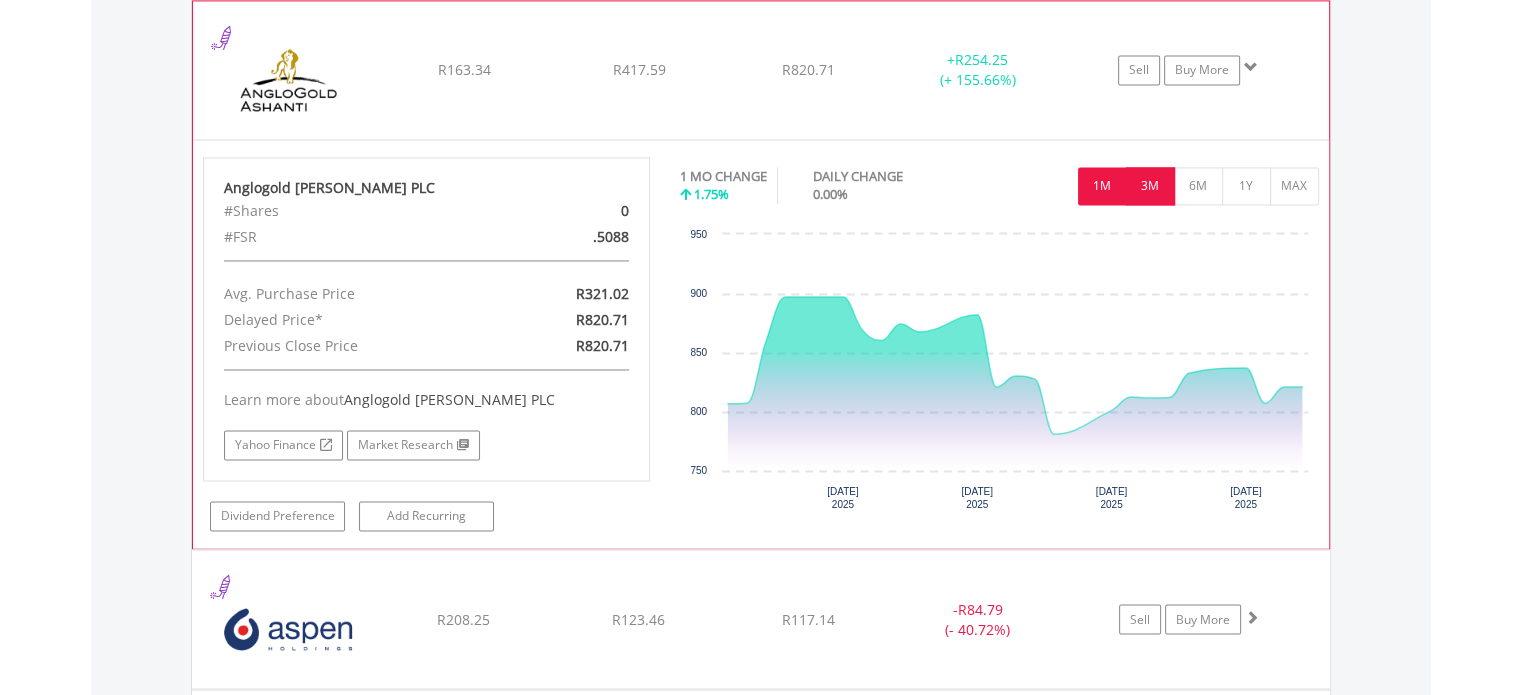 click on "3M" at bounding box center (1150, 186) 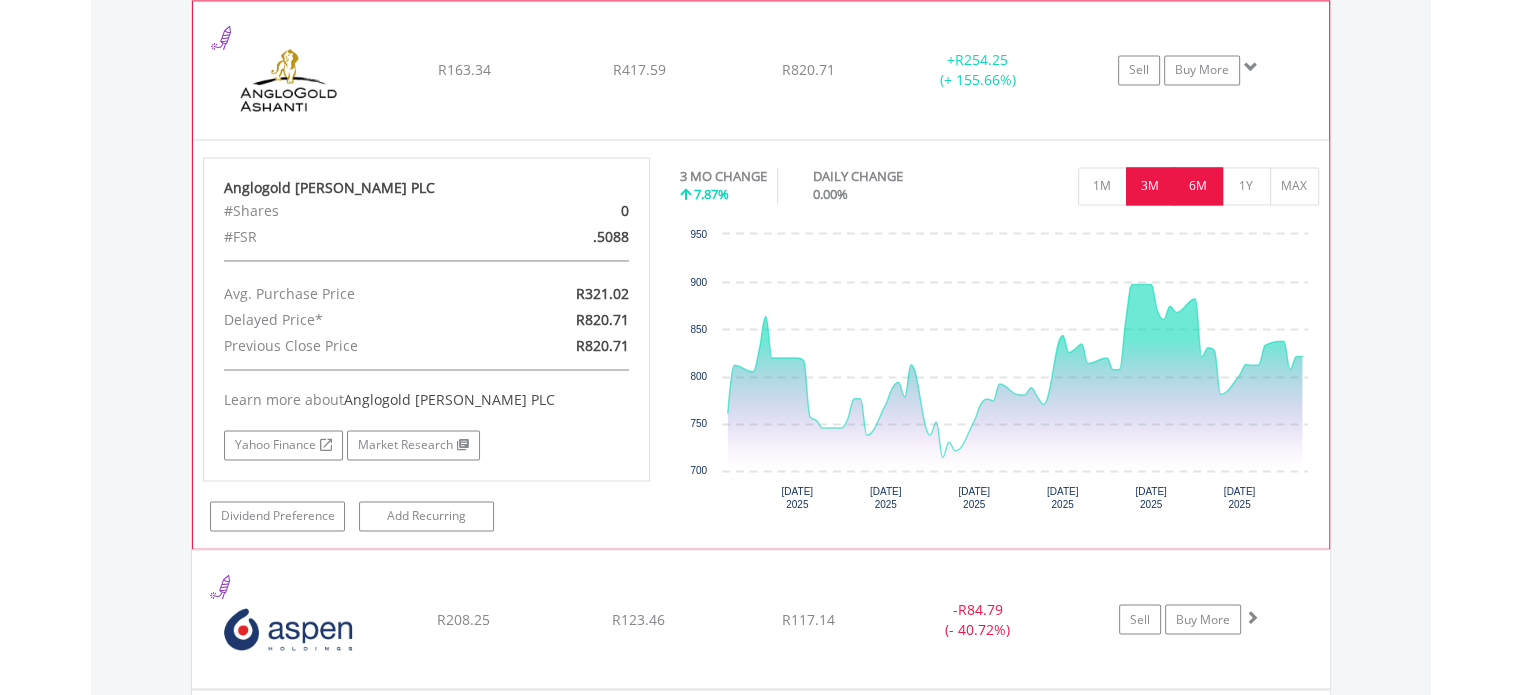 click on "6M" at bounding box center (1198, 186) 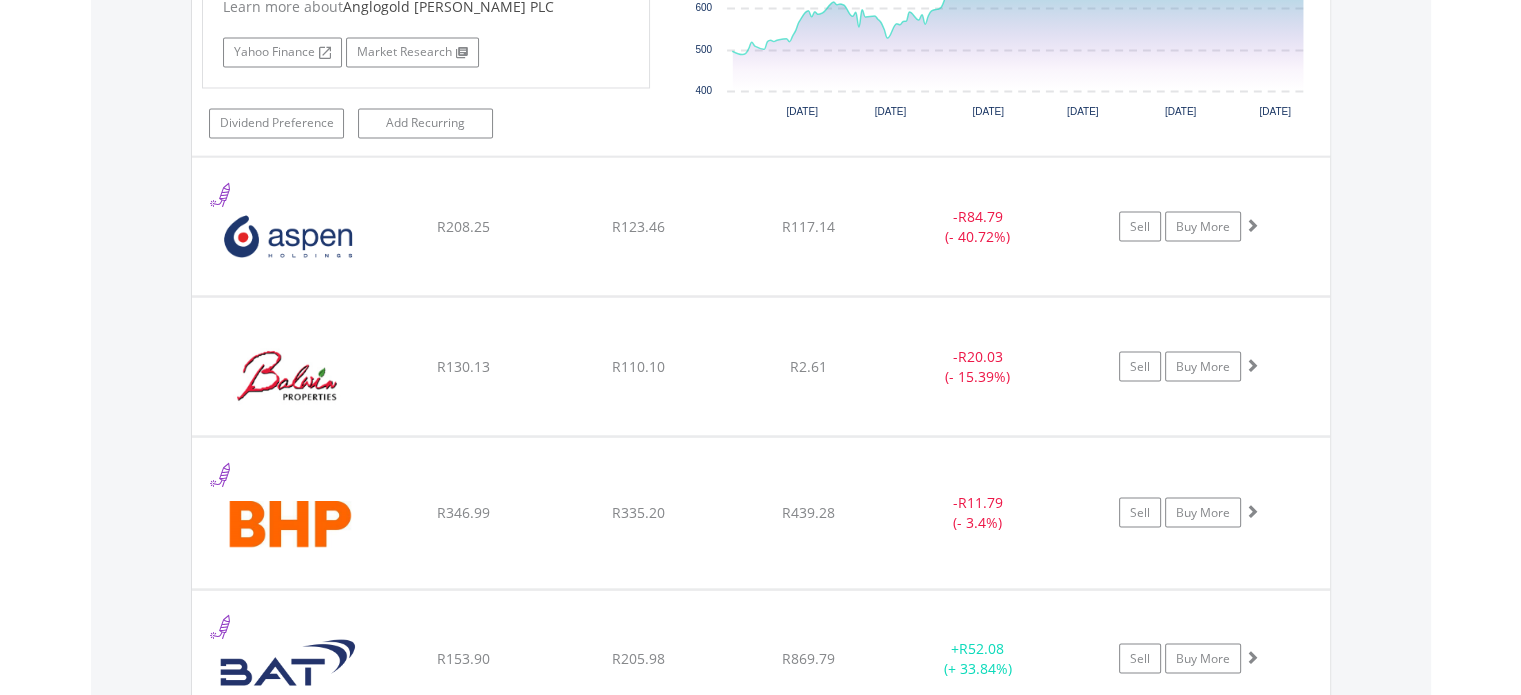 scroll, scrollTop: 3629, scrollLeft: 0, axis: vertical 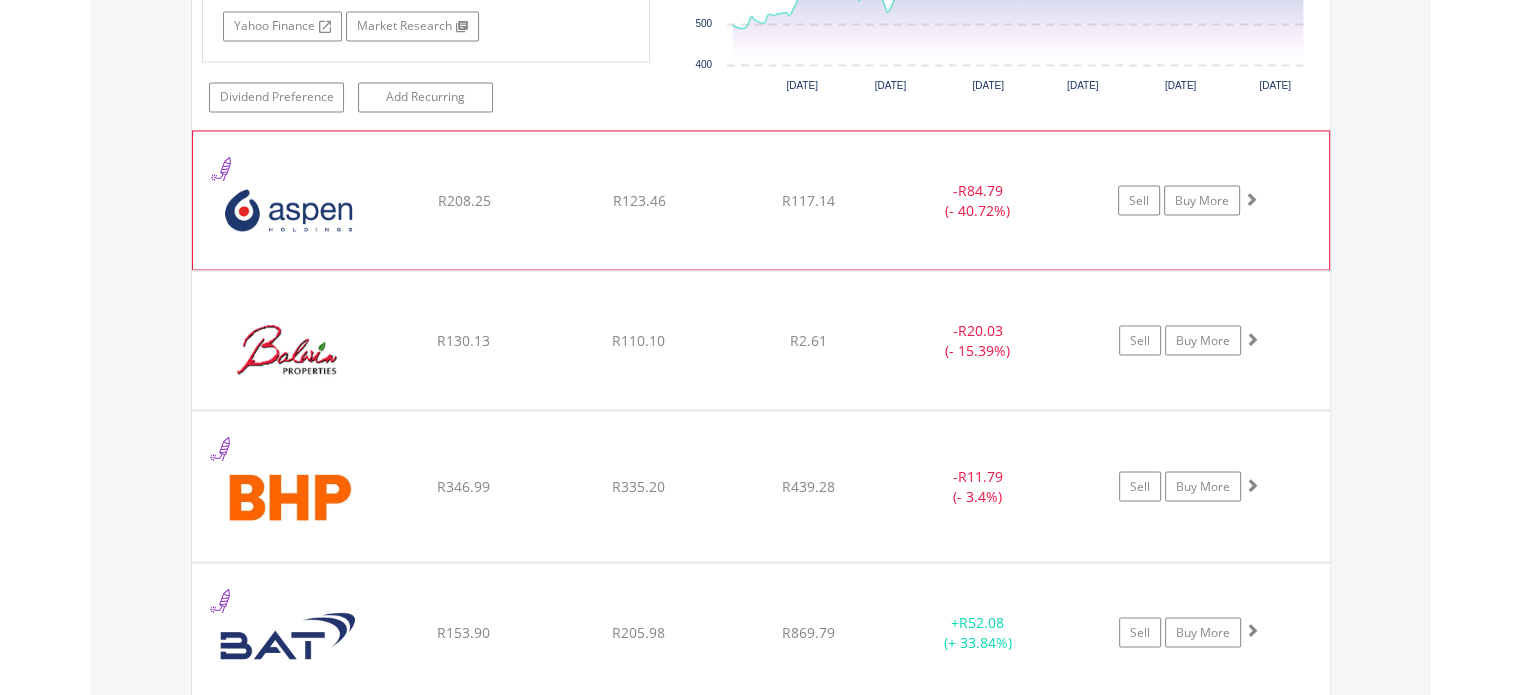 click on "﻿
Aspen Pharmacare Holdings Limited
R208.25
R123.46
R117.14
-  R84.79 (- 40.72%)
Sell
Buy More" at bounding box center (761, -1939) 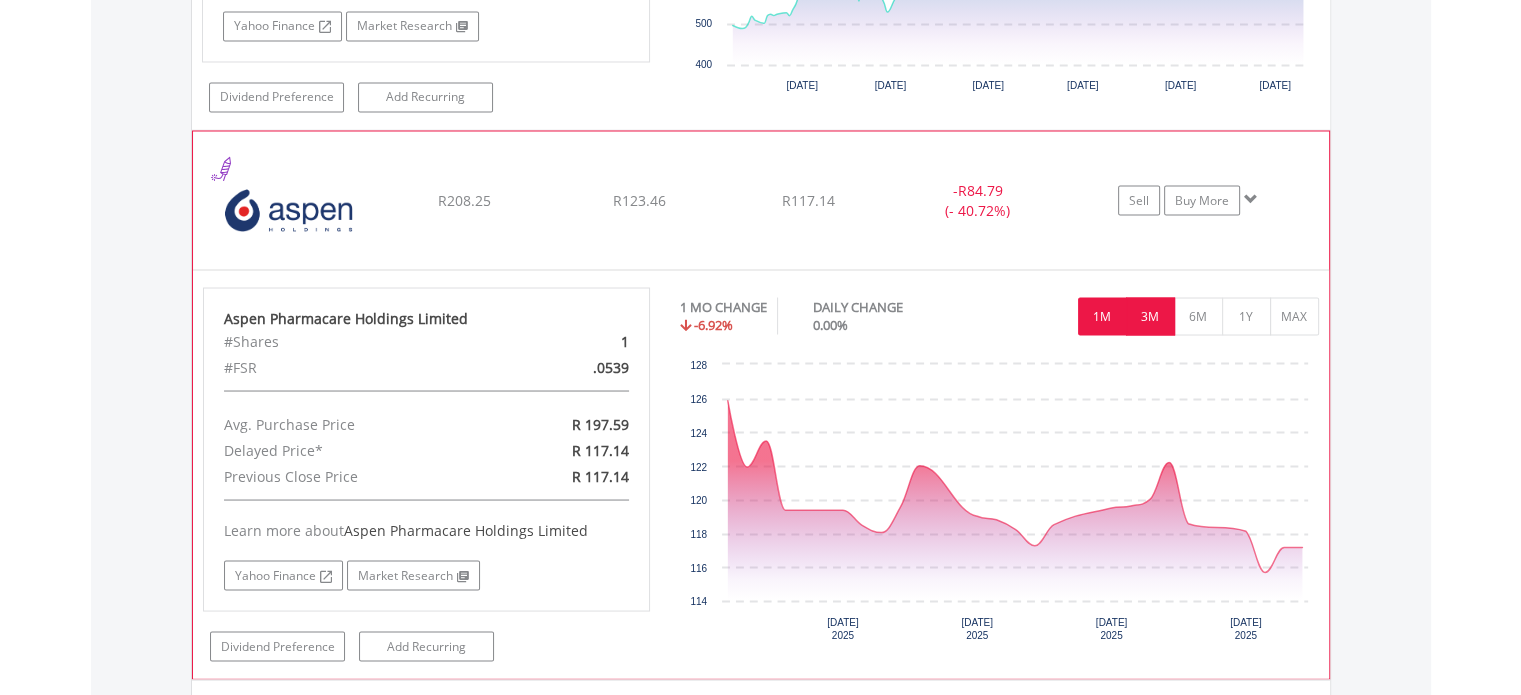 click on "3M" at bounding box center (1150, 316) 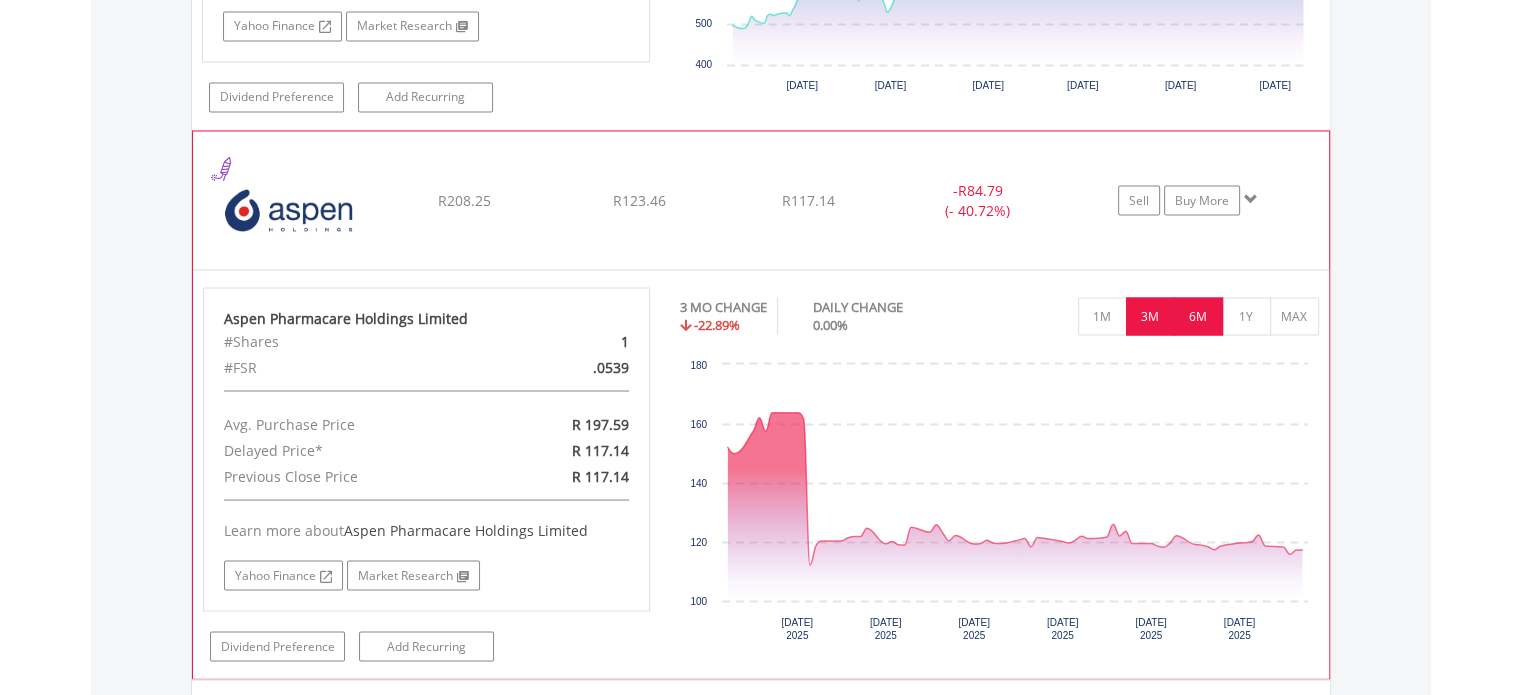 click on "6M" at bounding box center [1198, 316] 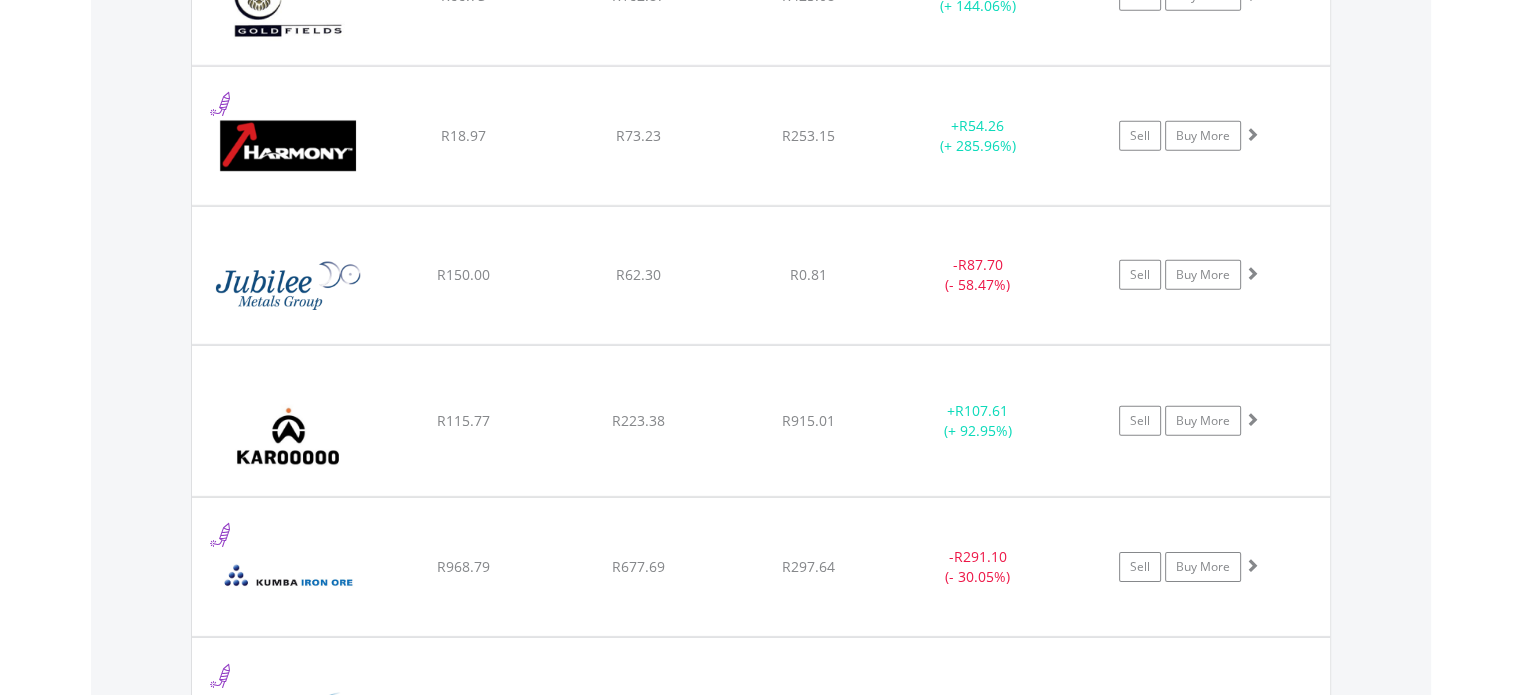 scroll, scrollTop: 6167, scrollLeft: 0, axis: vertical 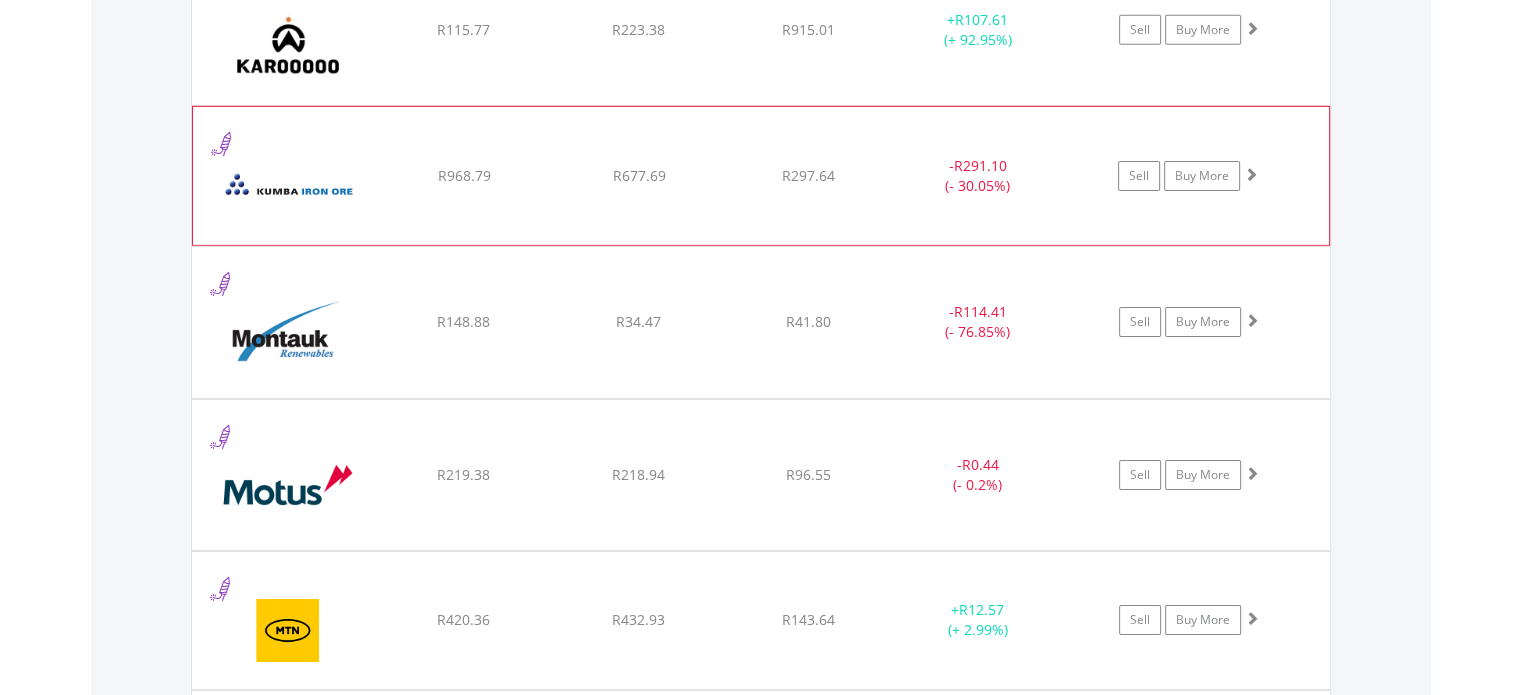 click on "﻿
Kumba Iron Ore Limited
R968.79
R677.69
R297.64
-  R291.10 (- 30.05%)
Sell
Buy More" at bounding box center [761, -4827] 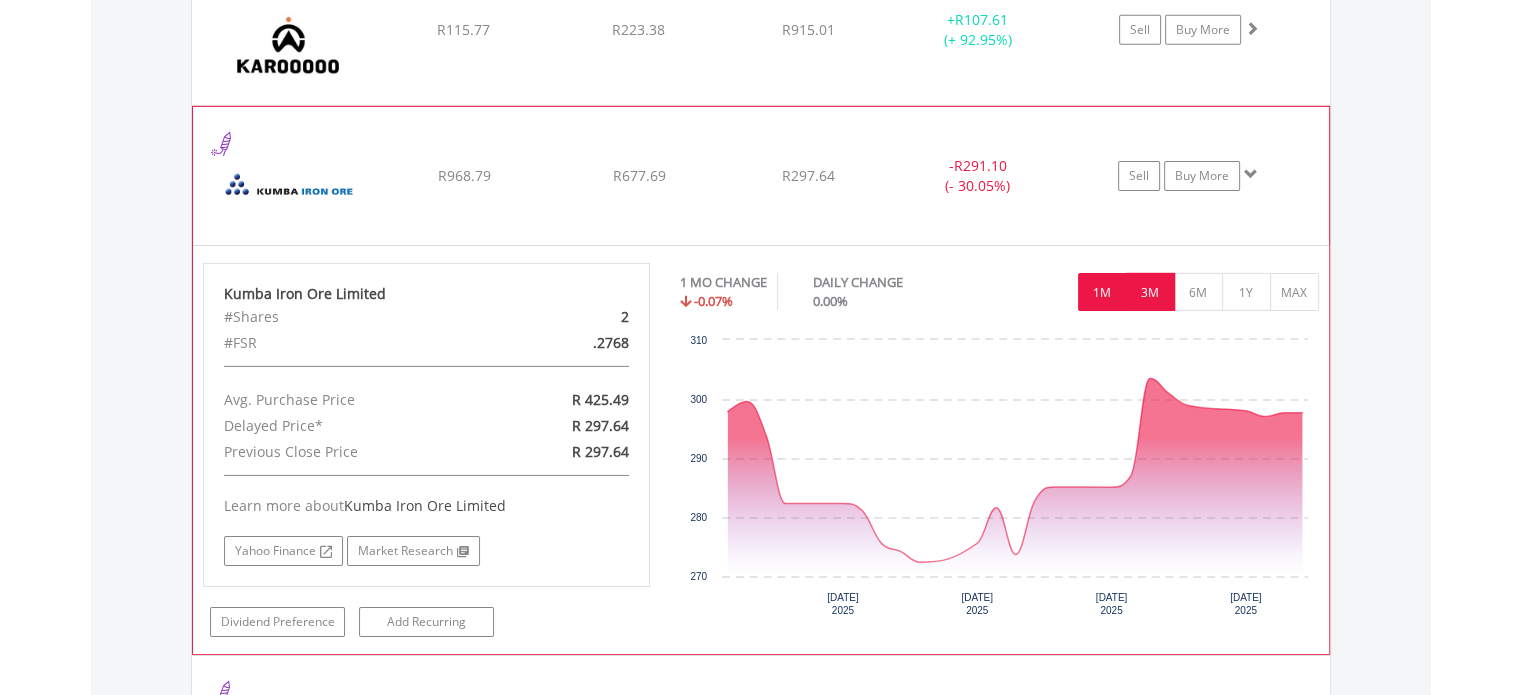 click on "3M" at bounding box center [1150, 292] 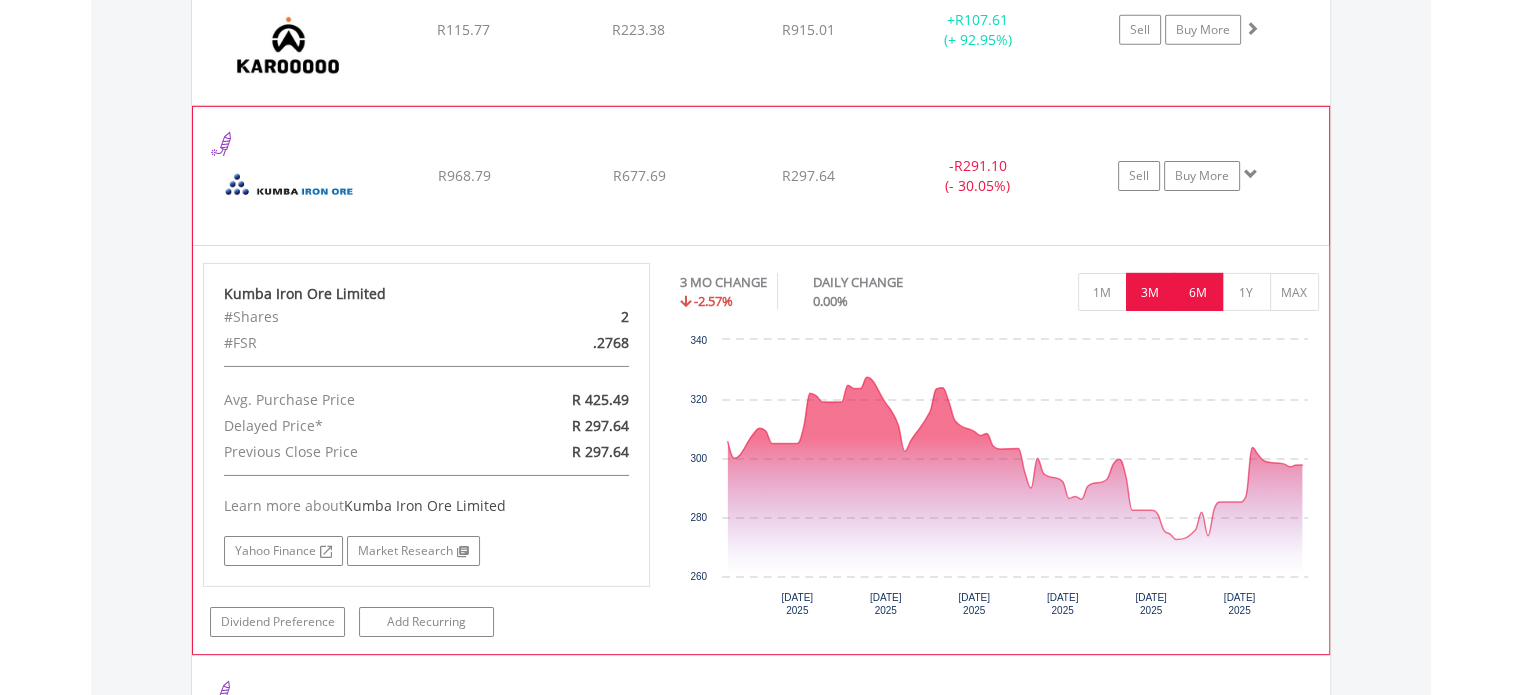 click on "6M" at bounding box center (1198, 292) 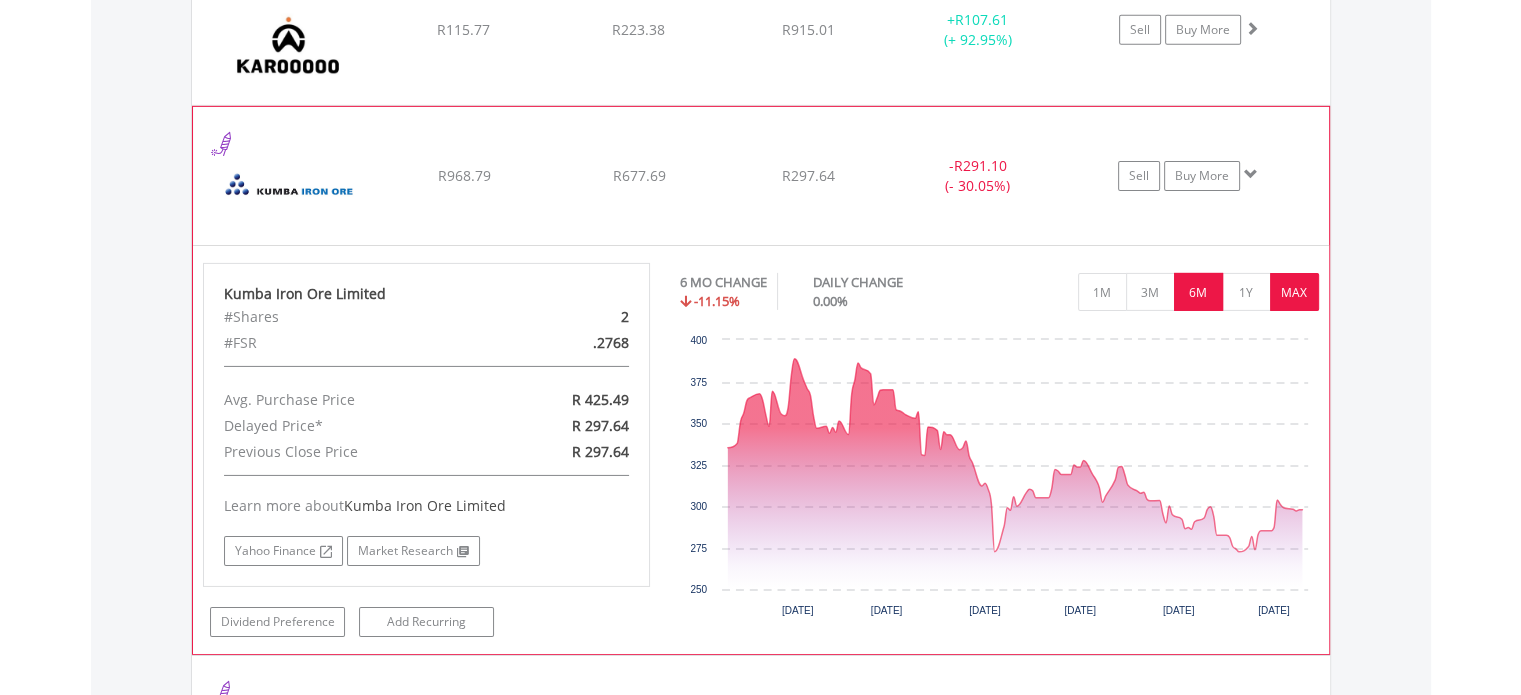 click on "MAX" at bounding box center (1294, 292) 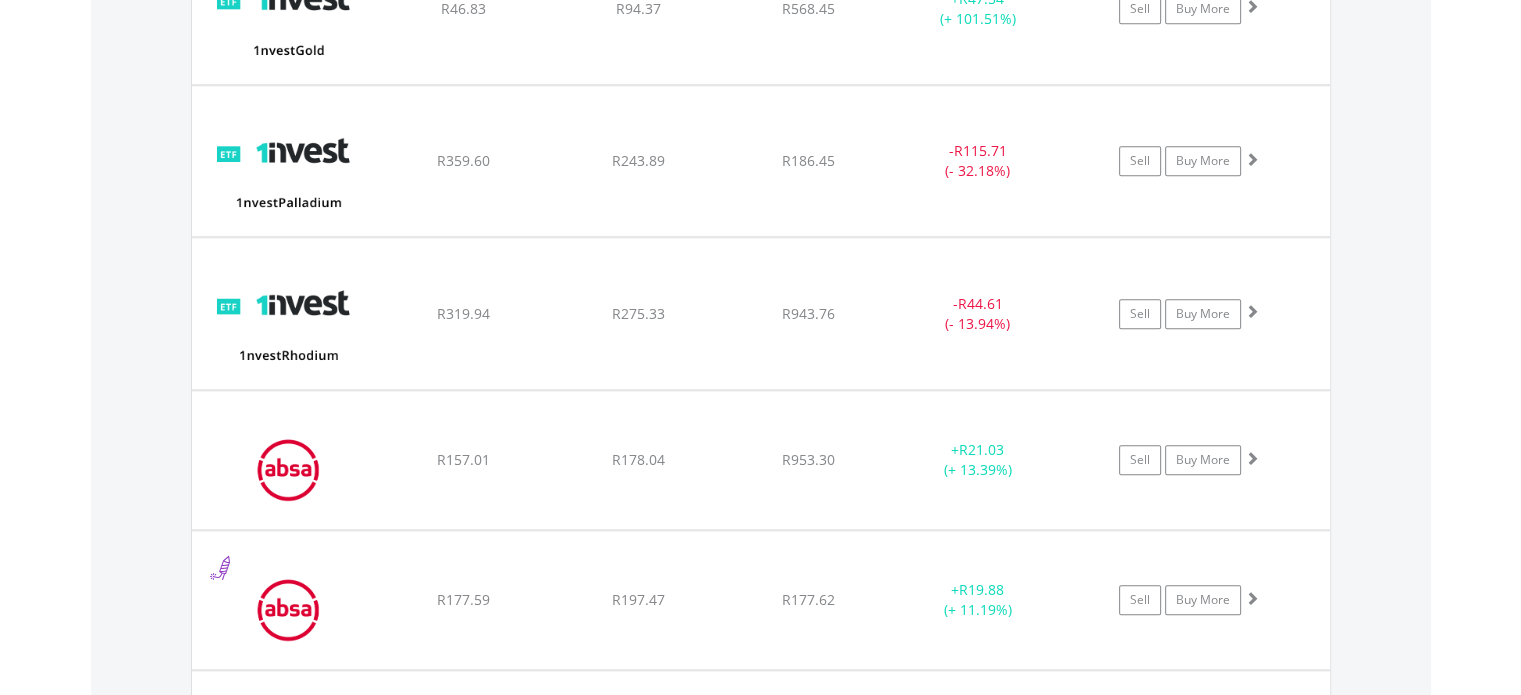 scroll, scrollTop: 0, scrollLeft: 0, axis: both 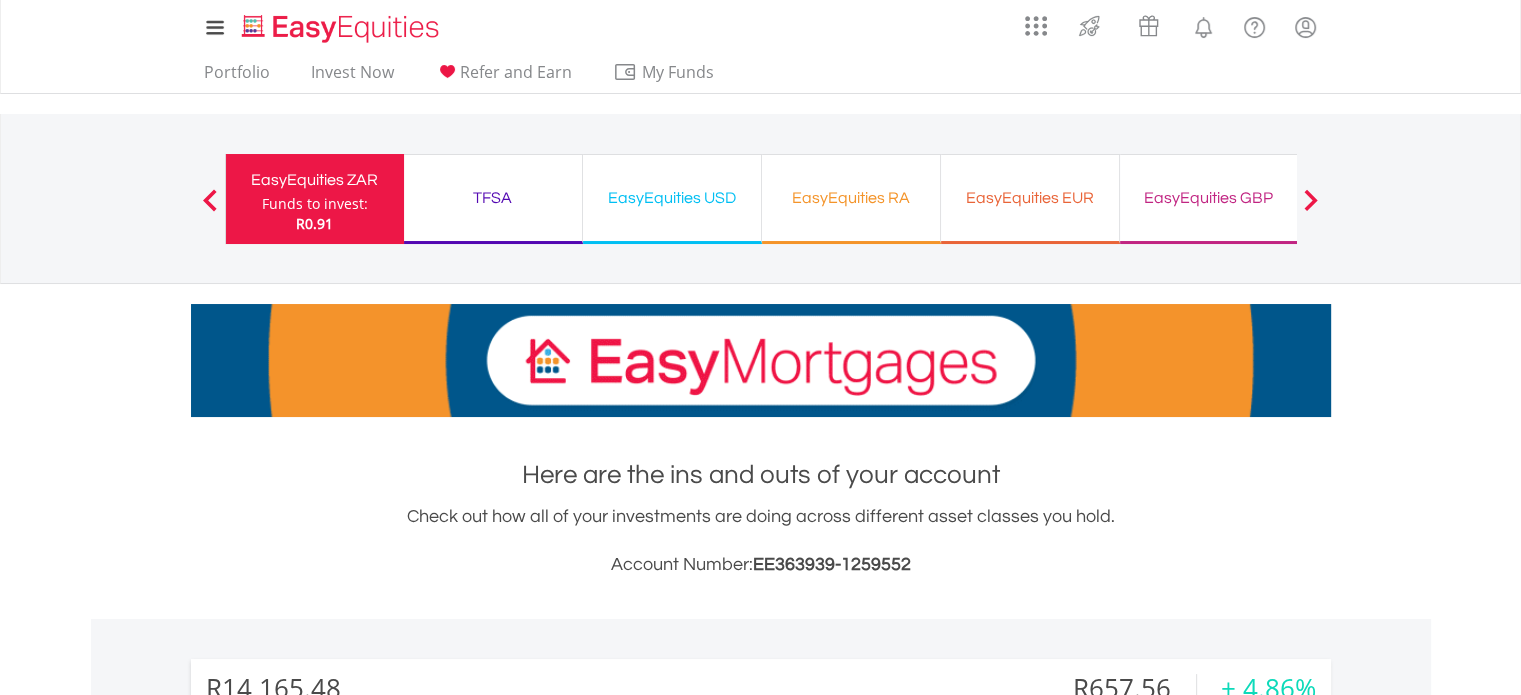 click on "EasyEquities USD" at bounding box center (672, 198) 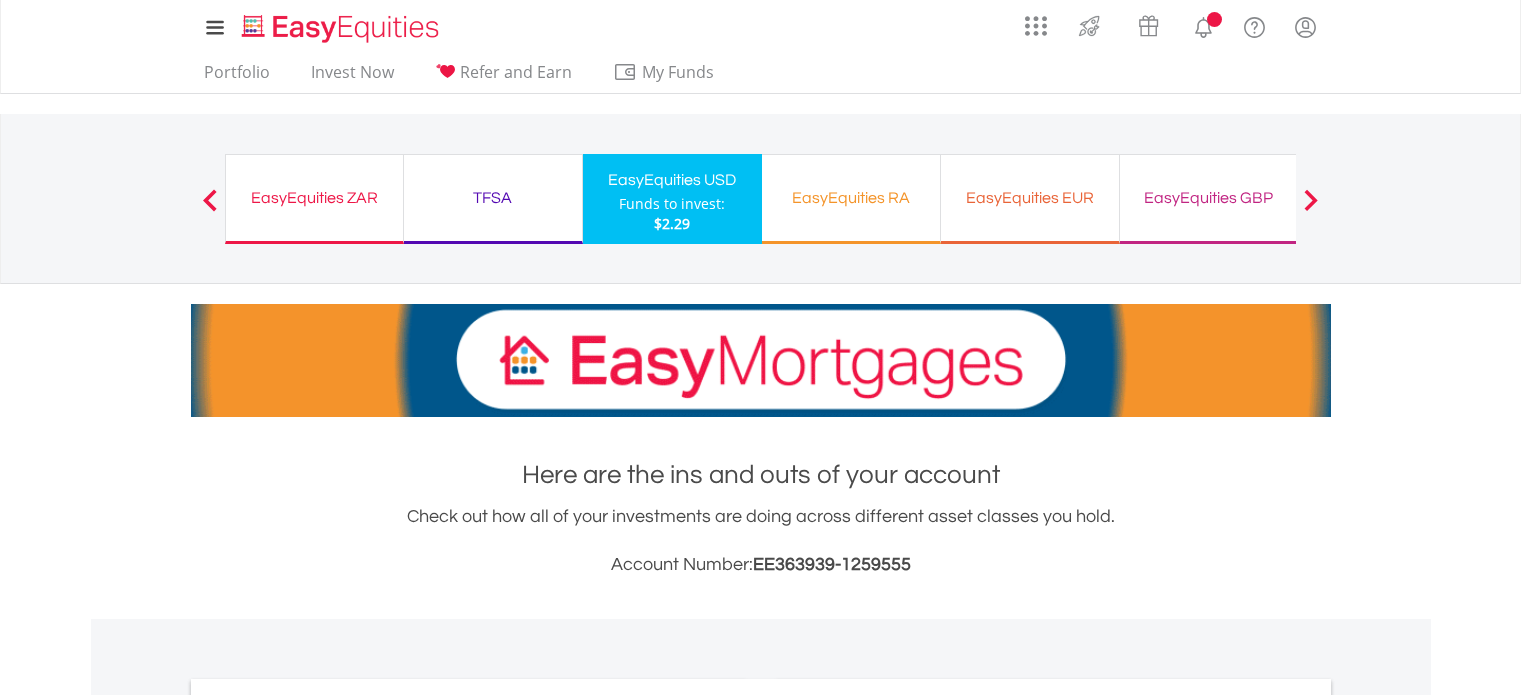 scroll, scrollTop: 0, scrollLeft: 0, axis: both 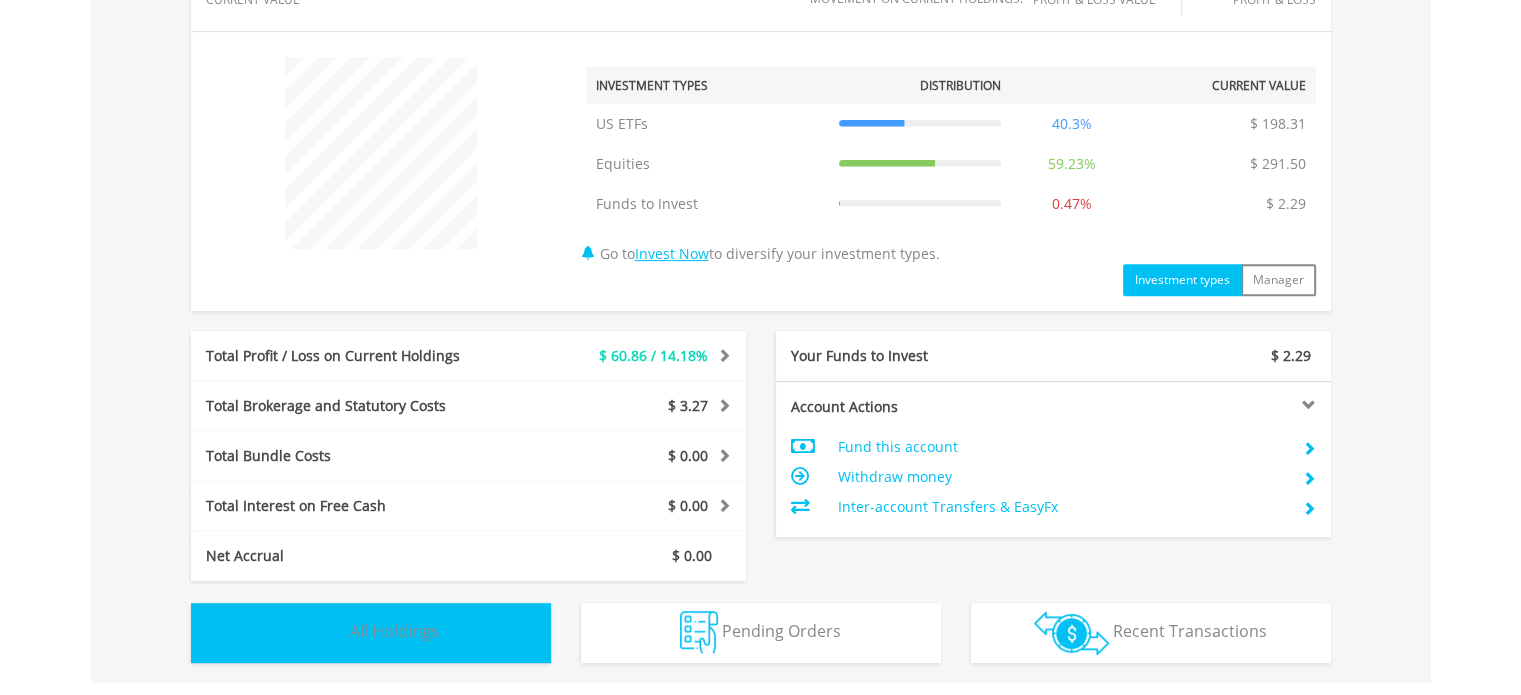 click on "Holdings
All Holdings" at bounding box center [371, 633] 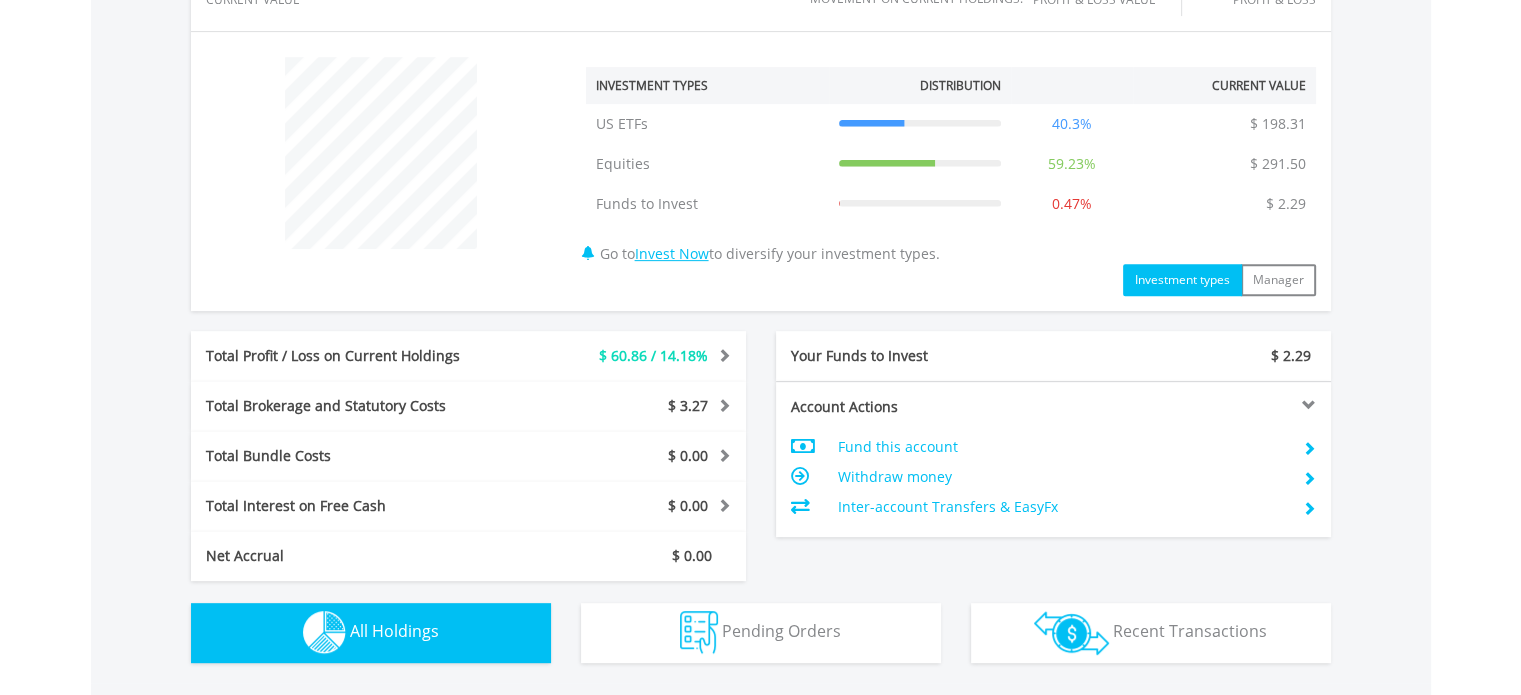 scroll, scrollTop: 1441, scrollLeft: 0, axis: vertical 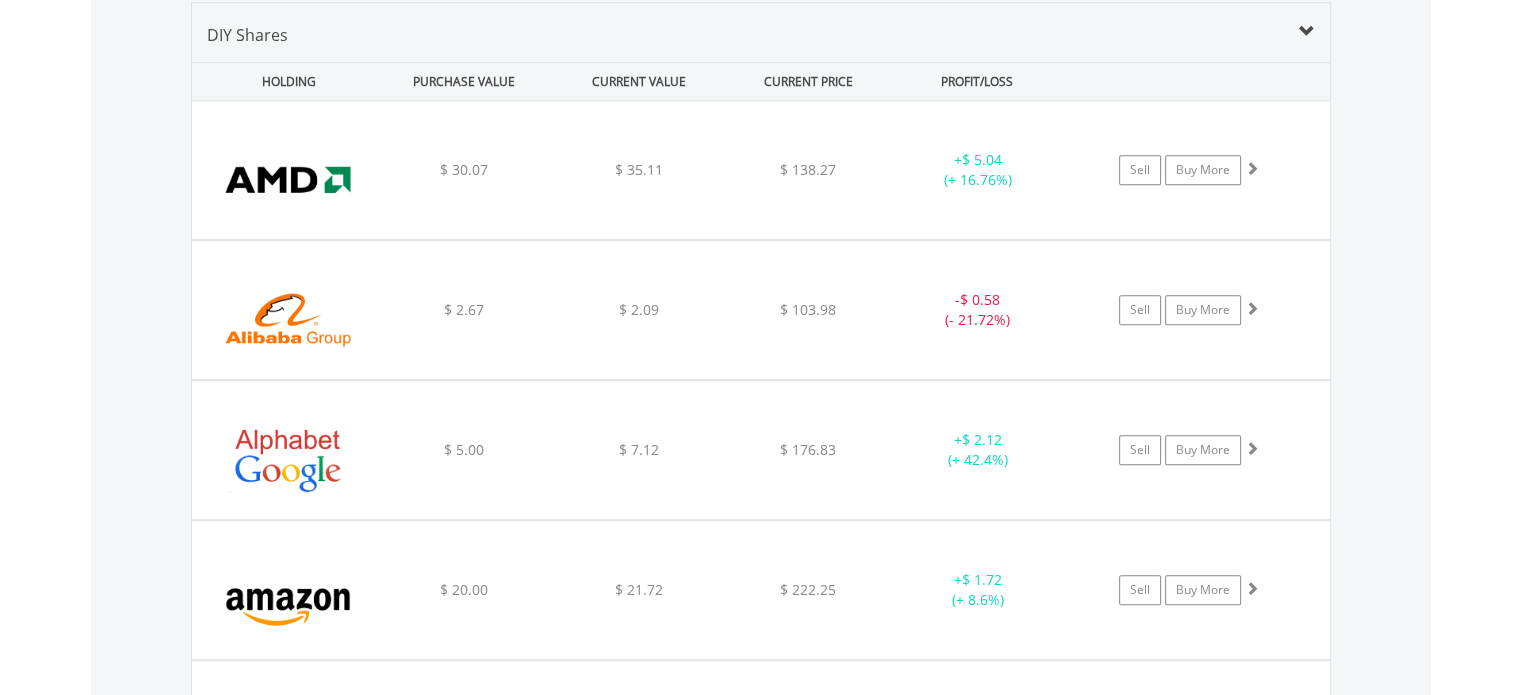 type 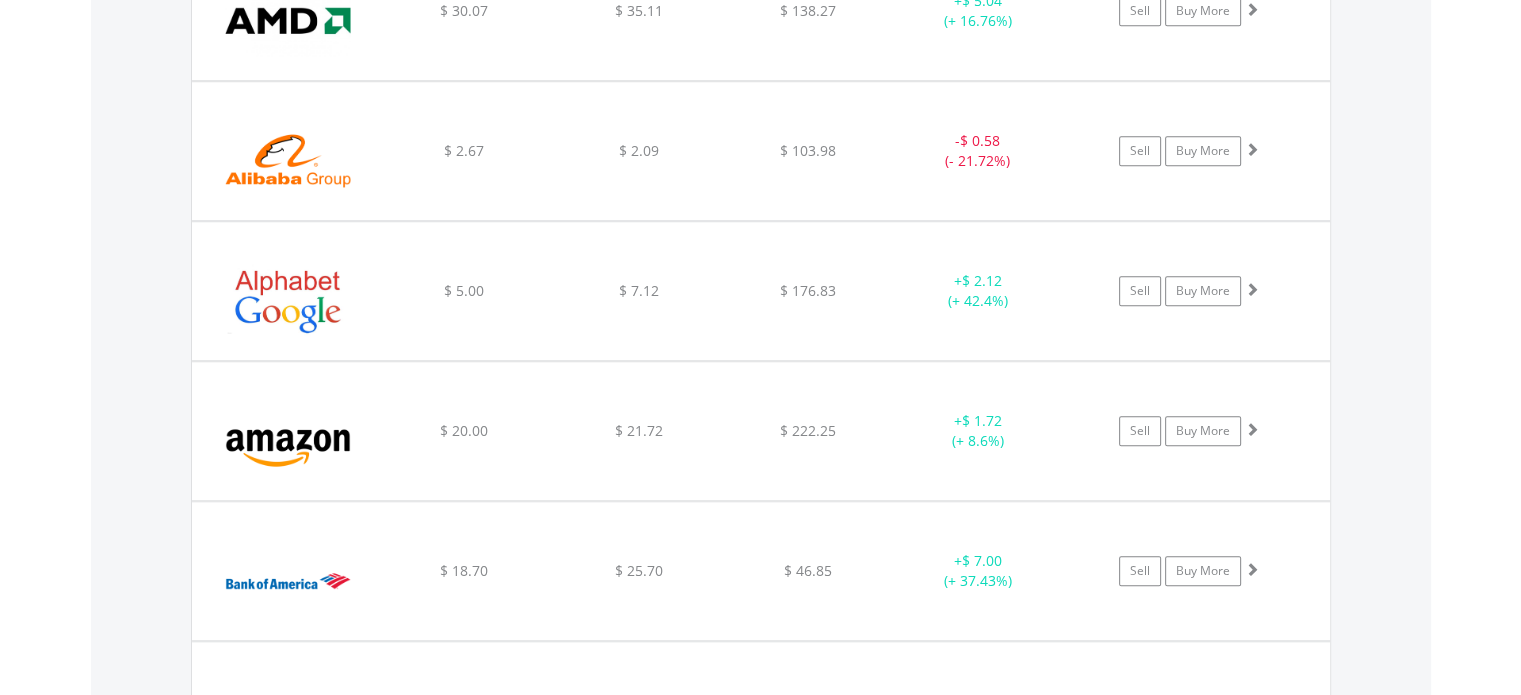 scroll, scrollTop: 1601, scrollLeft: 0, axis: vertical 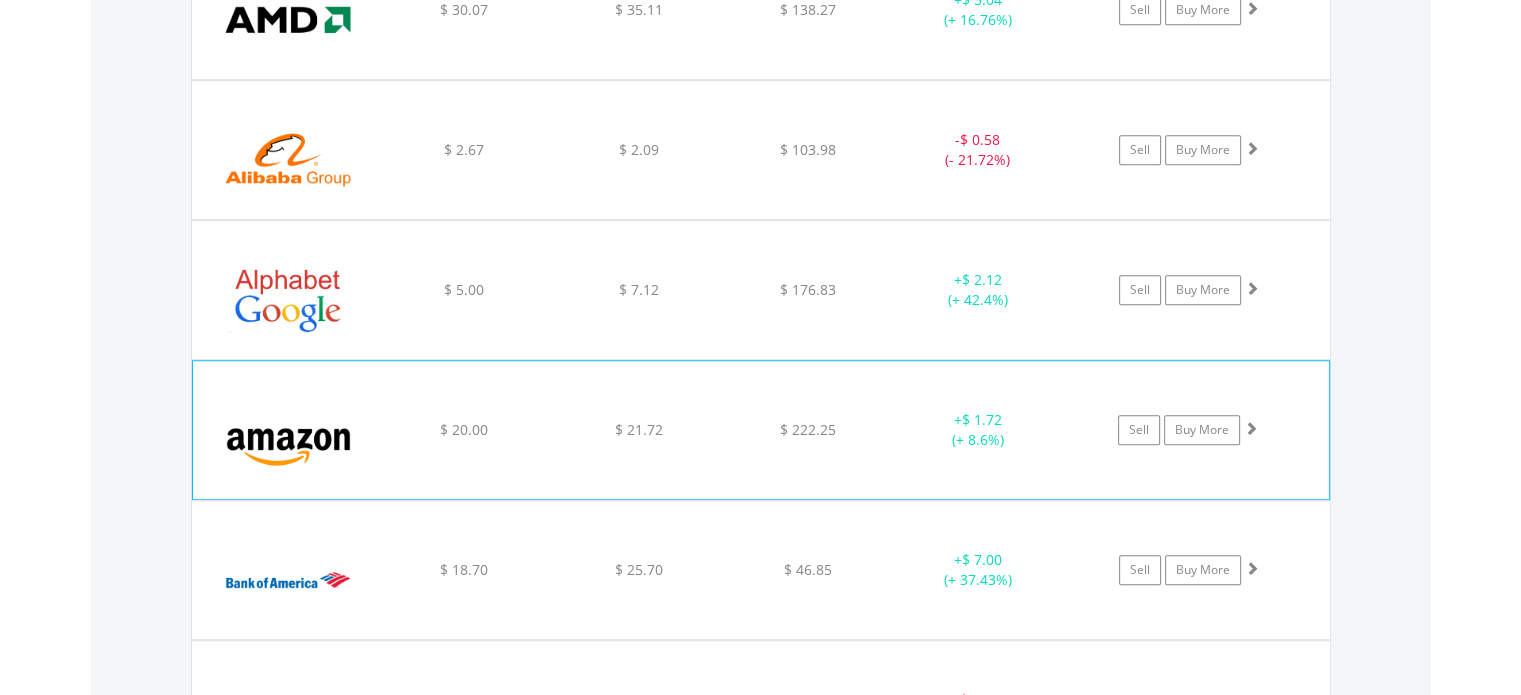 click on "+  $ 1.72 (+ 8.6%)" at bounding box center [978, 10] 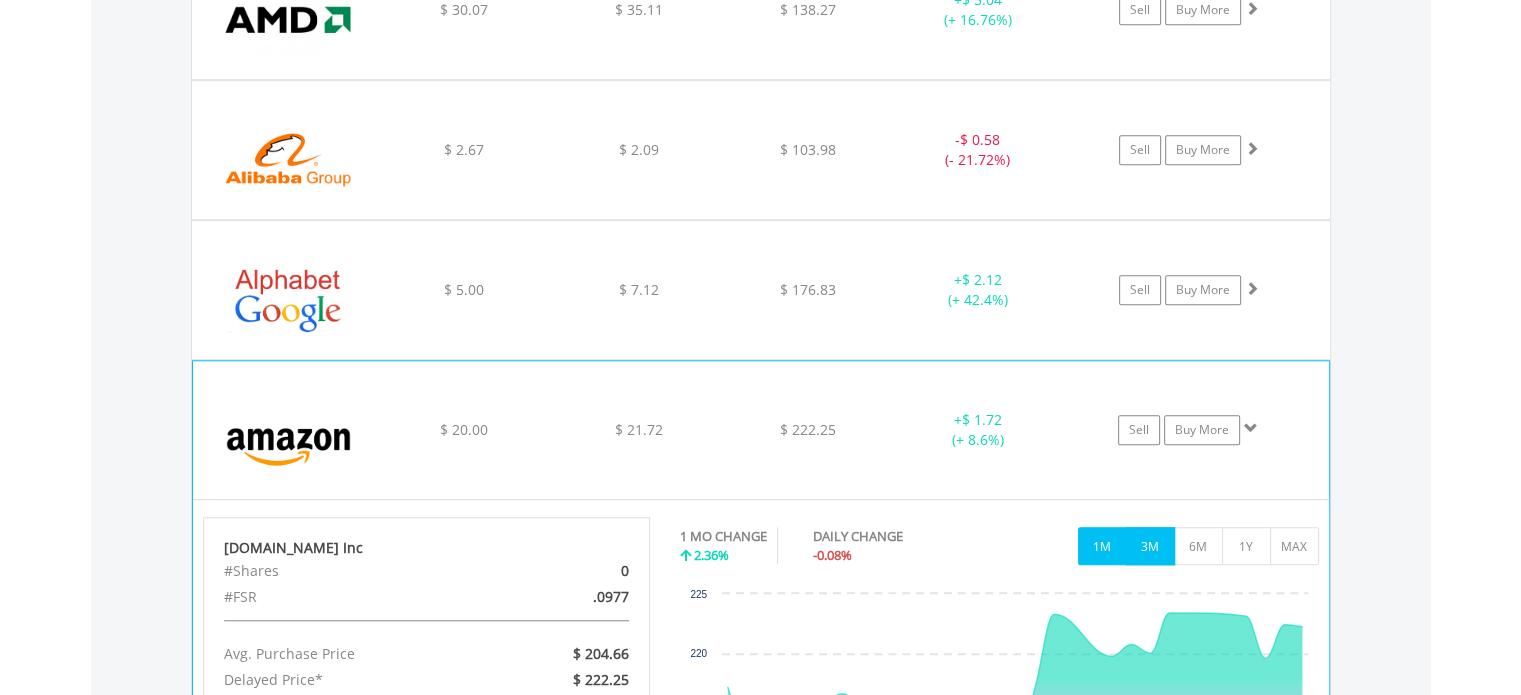 click on "3M" at bounding box center [1150, 546] 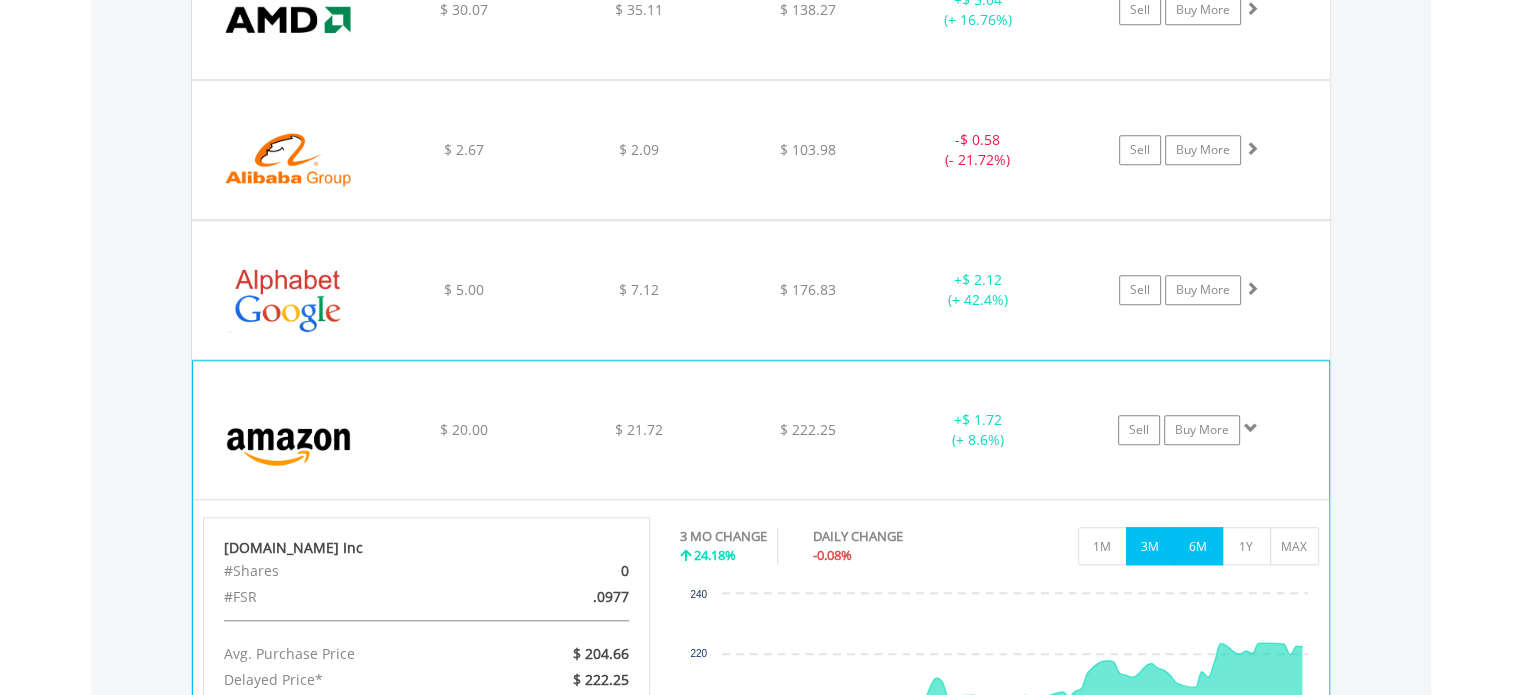 click on "6M" at bounding box center (1198, 546) 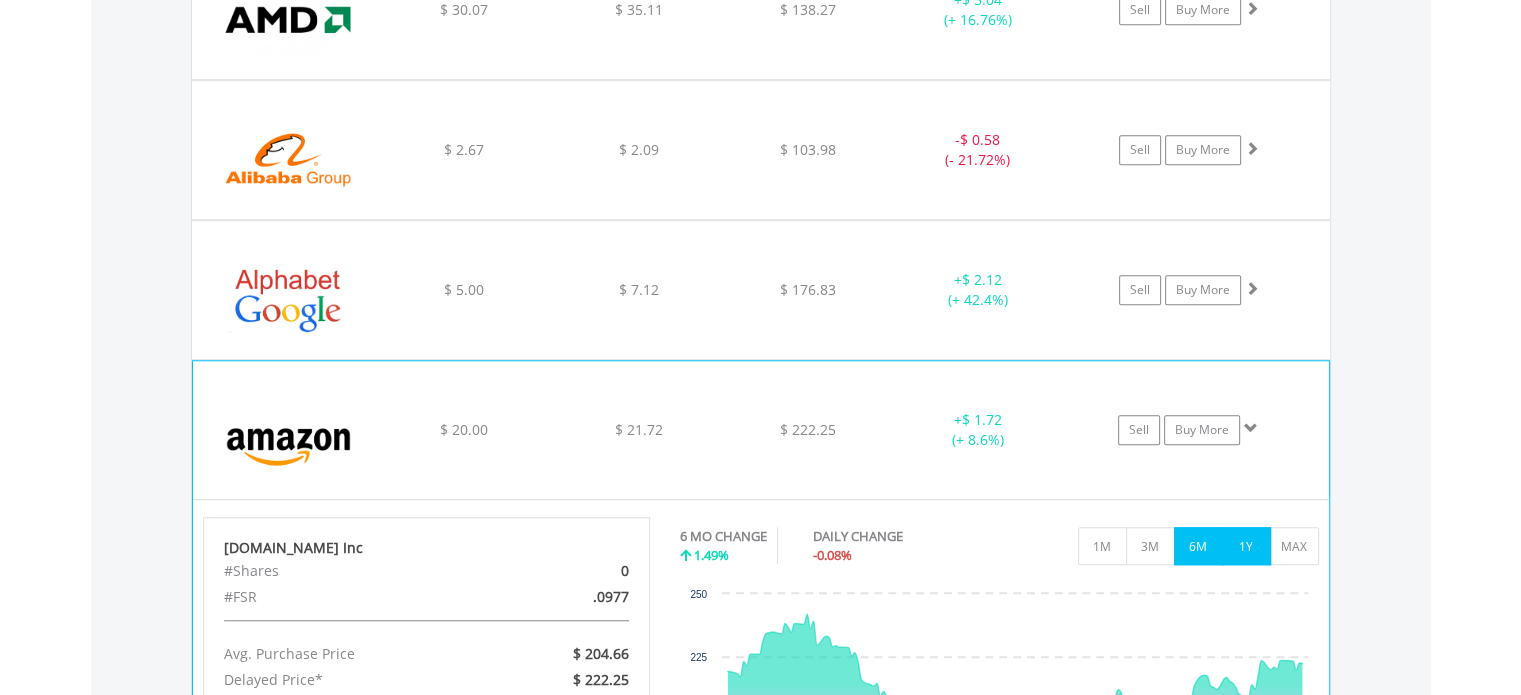 click on "1Y" at bounding box center (1246, 546) 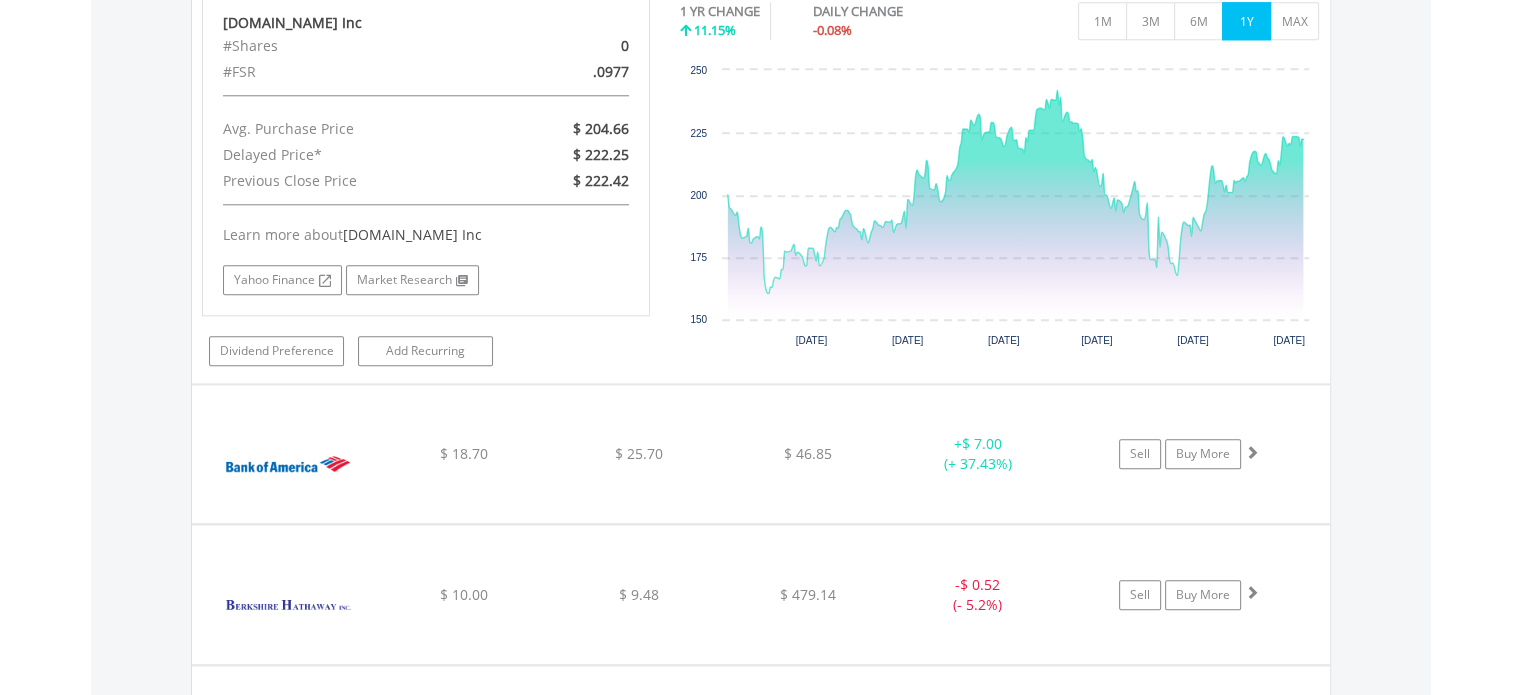 scroll, scrollTop: 2068, scrollLeft: 0, axis: vertical 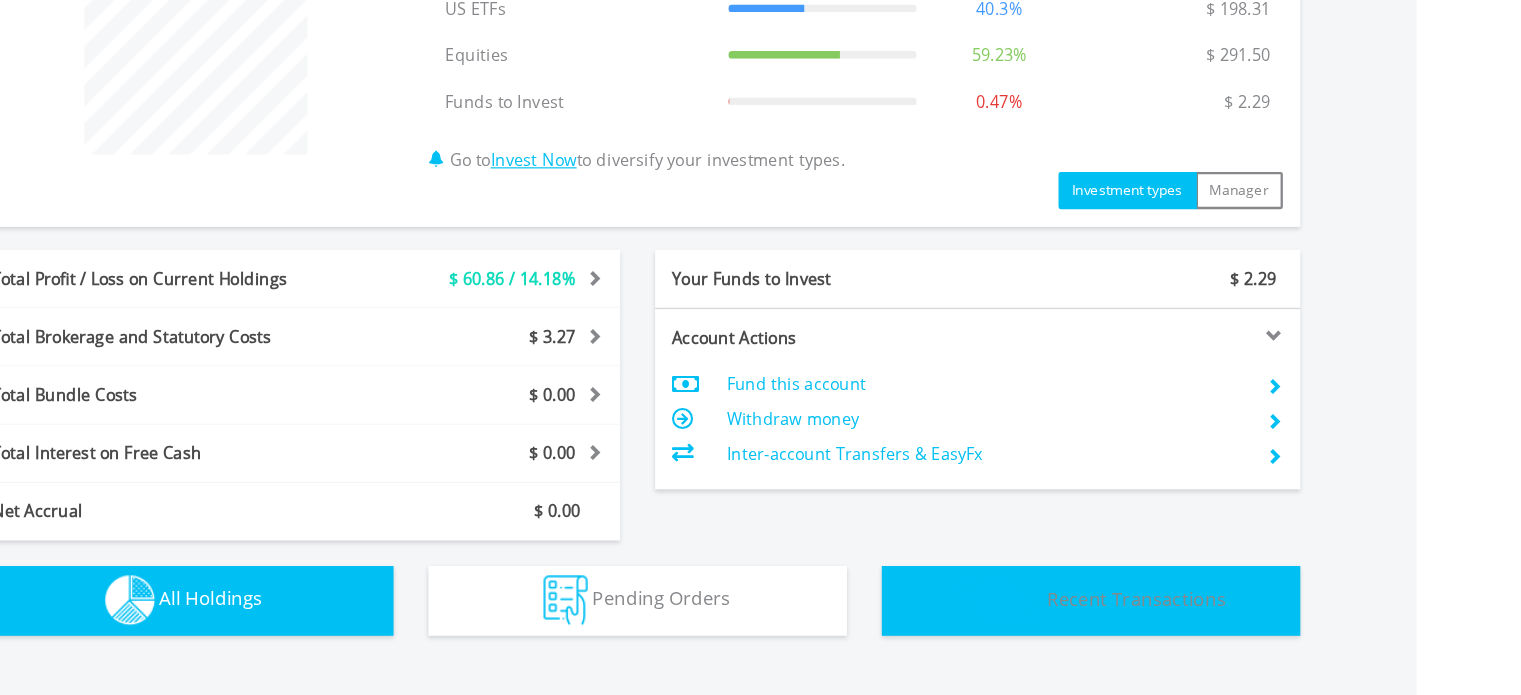 click on "Recent Transactions" at bounding box center (1190, 515) 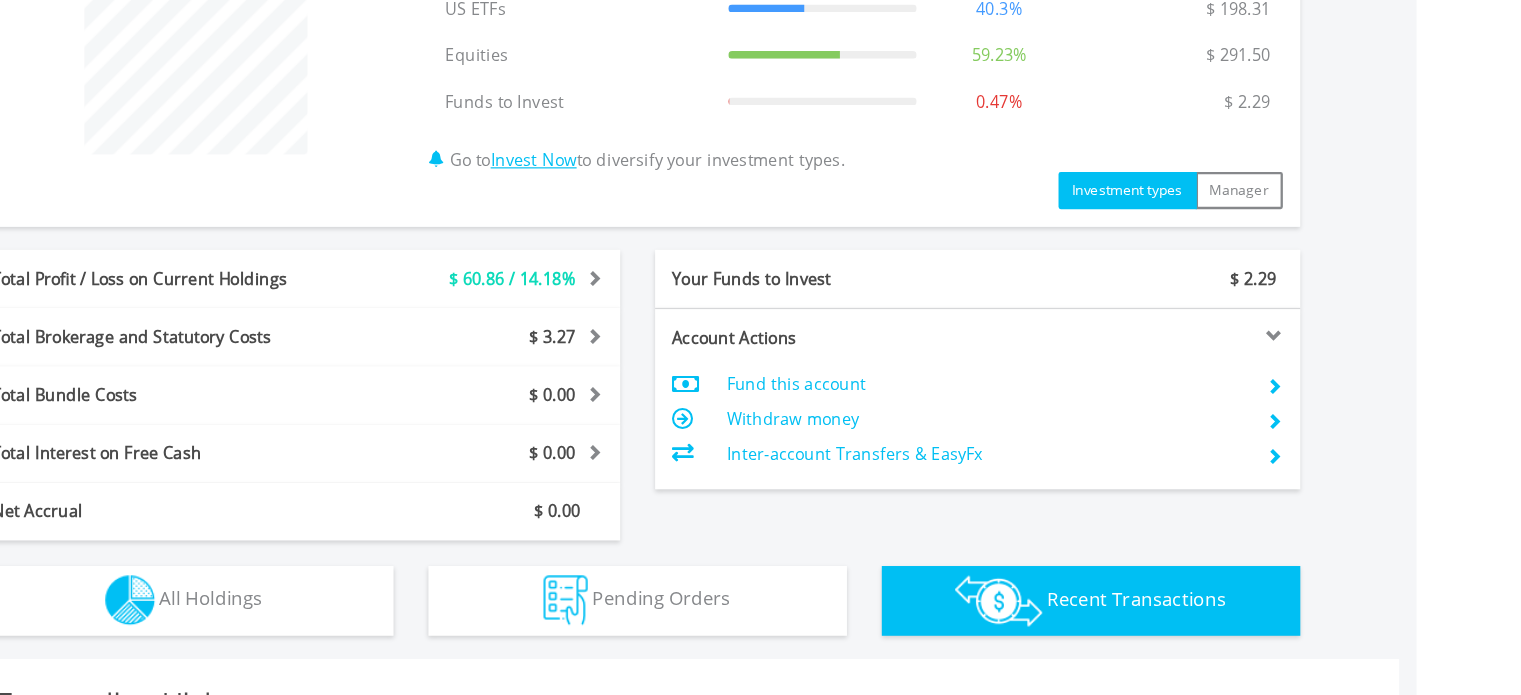 scroll, scrollTop: 1401, scrollLeft: 0, axis: vertical 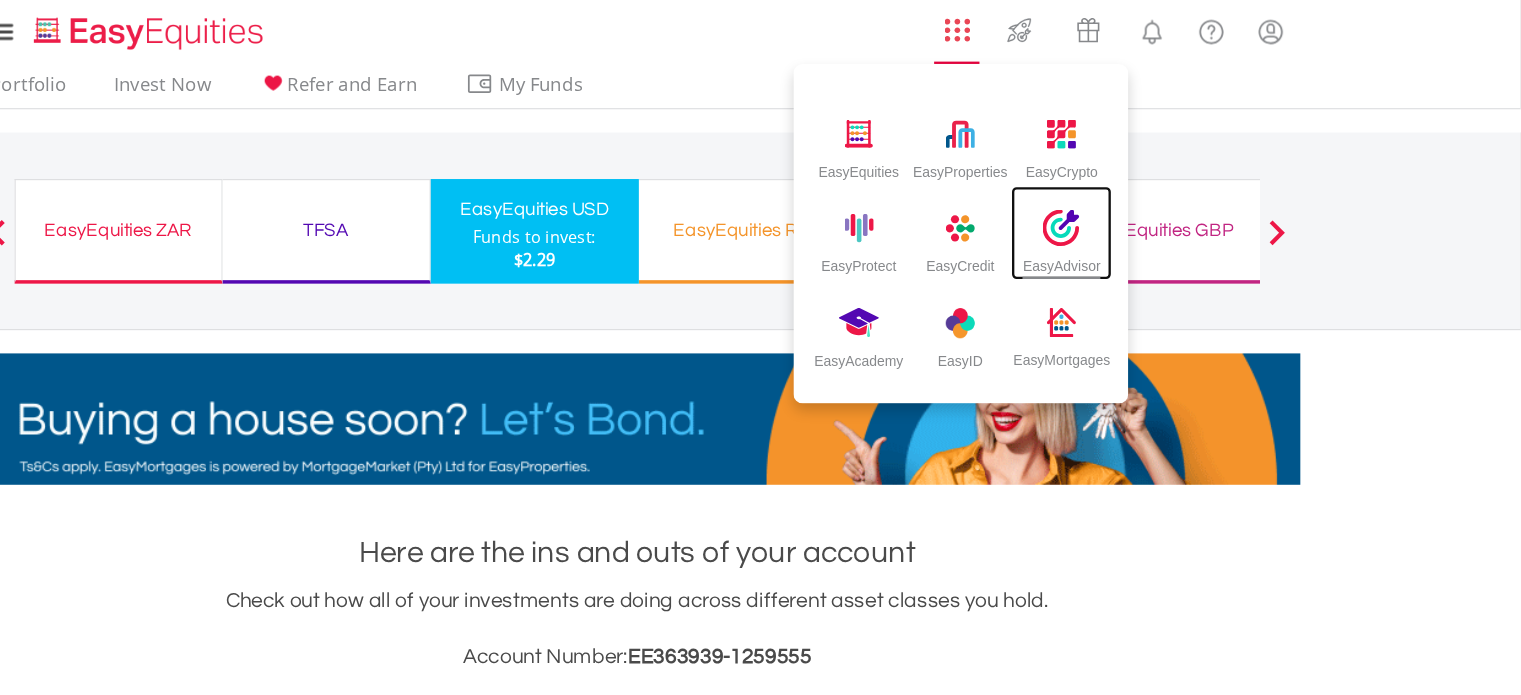 click at bounding box center (1126, 196) 